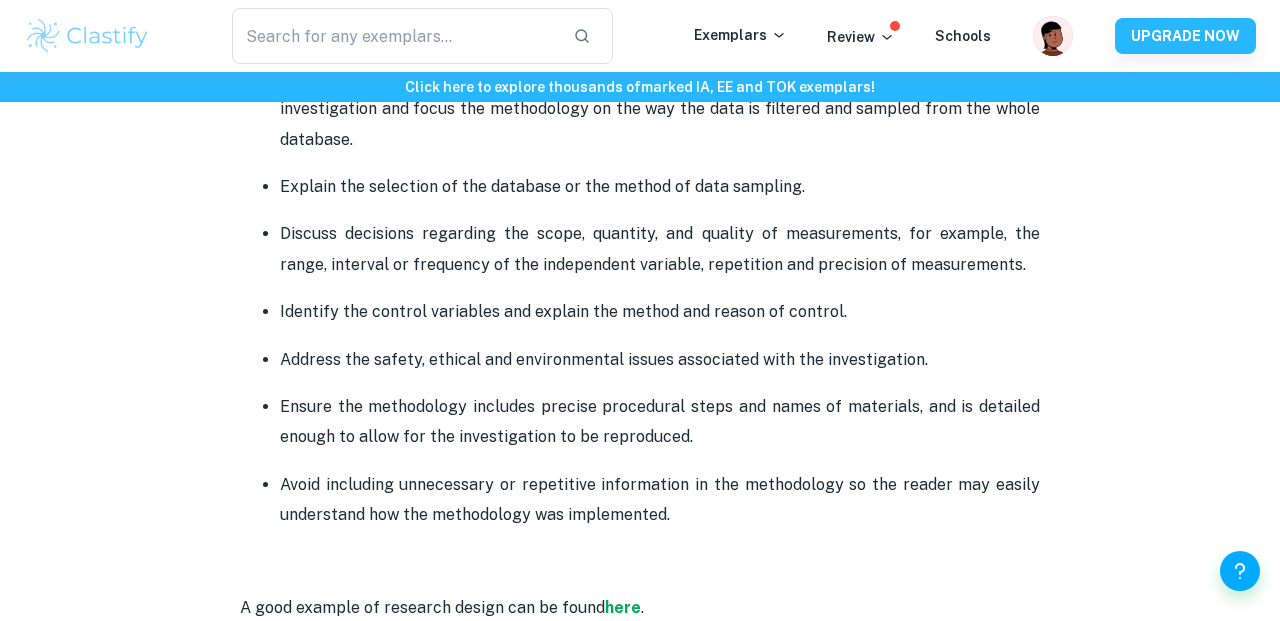 scroll, scrollTop: 1957, scrollLeft: 0, axis: vertical 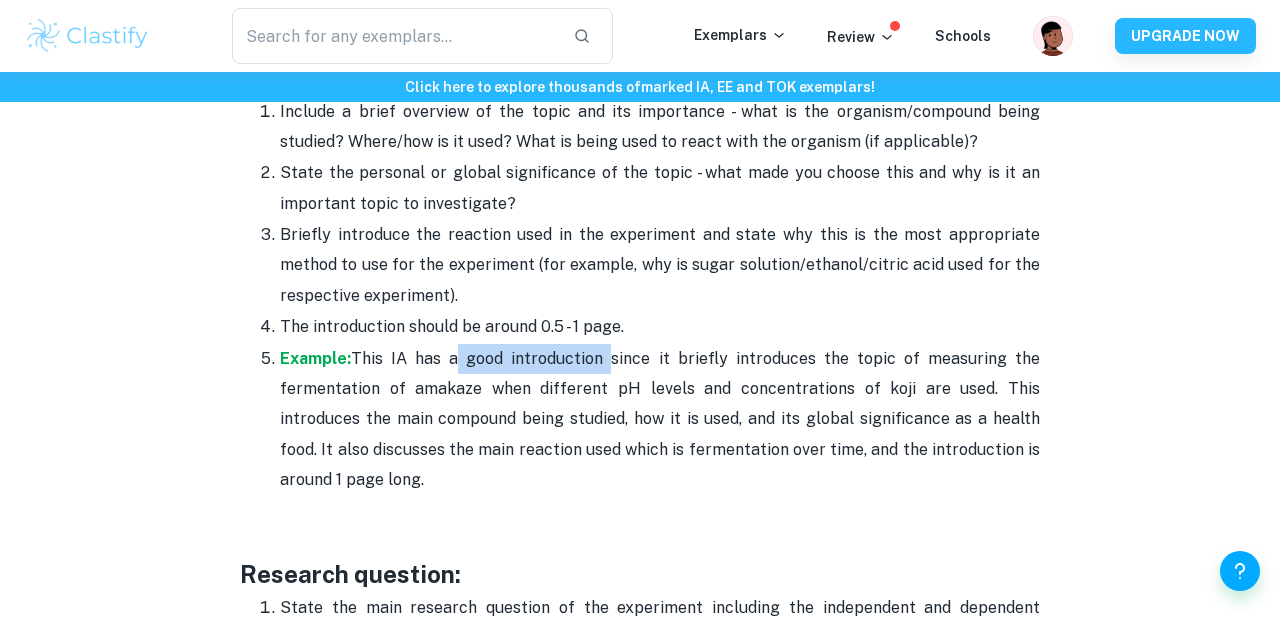 drag, startPoint x: 458, startPoint y: 358, endPoint x: 609, endPoint y: 361, distance: 151.0298 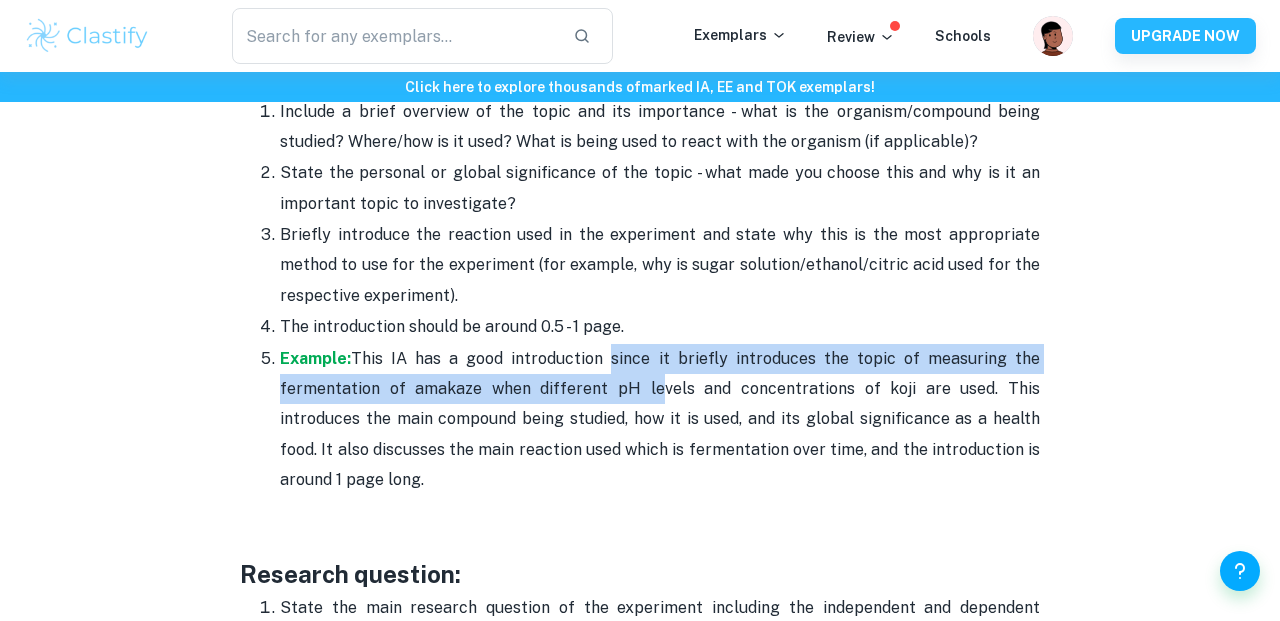 drag, startPoint x: 607, startPoint y: 360, endPoint x: 613, endPoint y: 385, distance: 25.70992 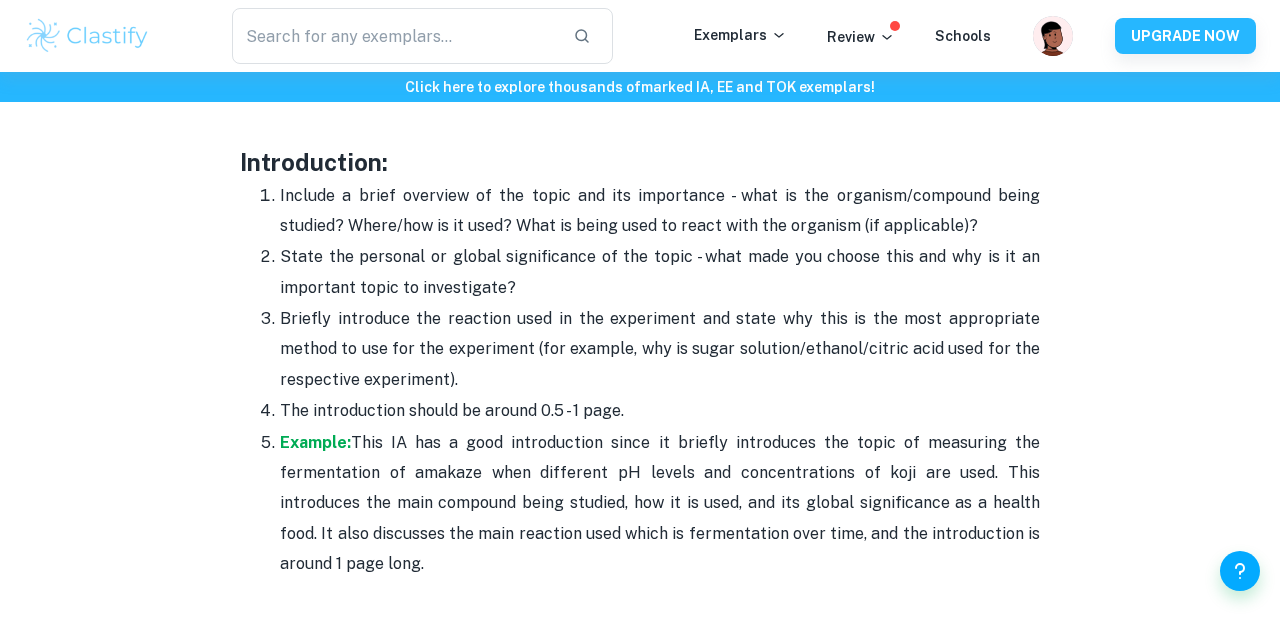 scroll, scrollTop: 1303, scrollLeft: 0, axis: vertical 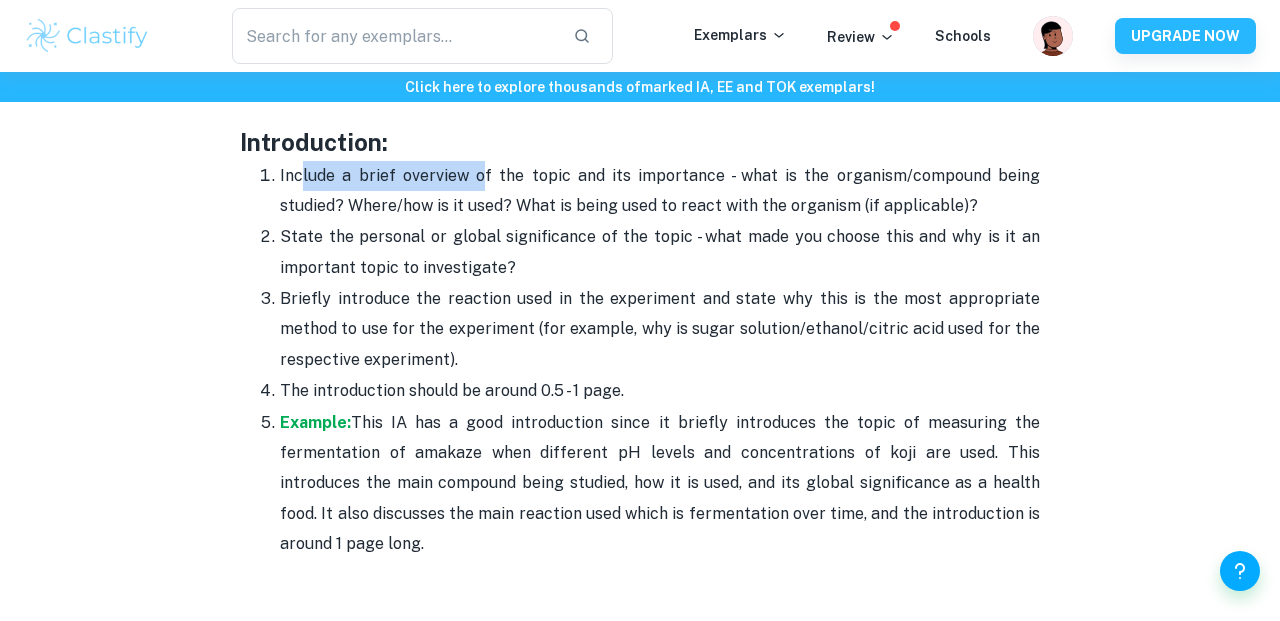 drag, startPoint x: 298, startPoint y: 178, endPoint x: 481, endPoint y: 189, distance: 183.3303 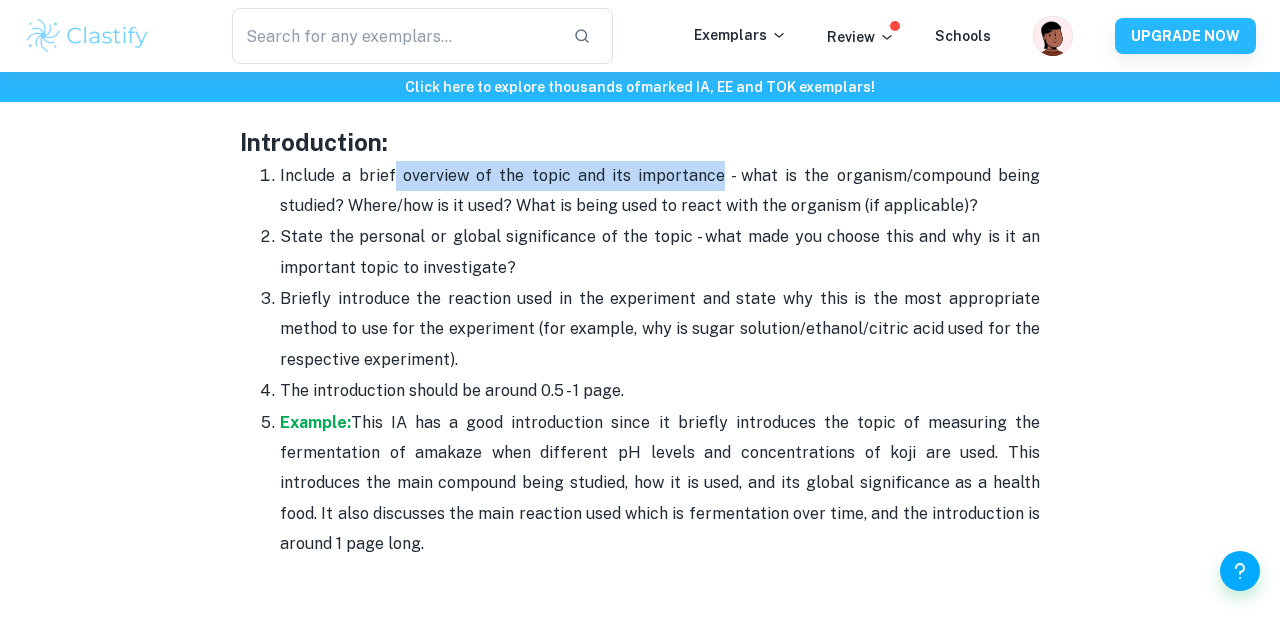 drag, startPoint x: 392, startPoint y: 174, endPoint x: 719, endPoint y: 164, distance: 327.15286 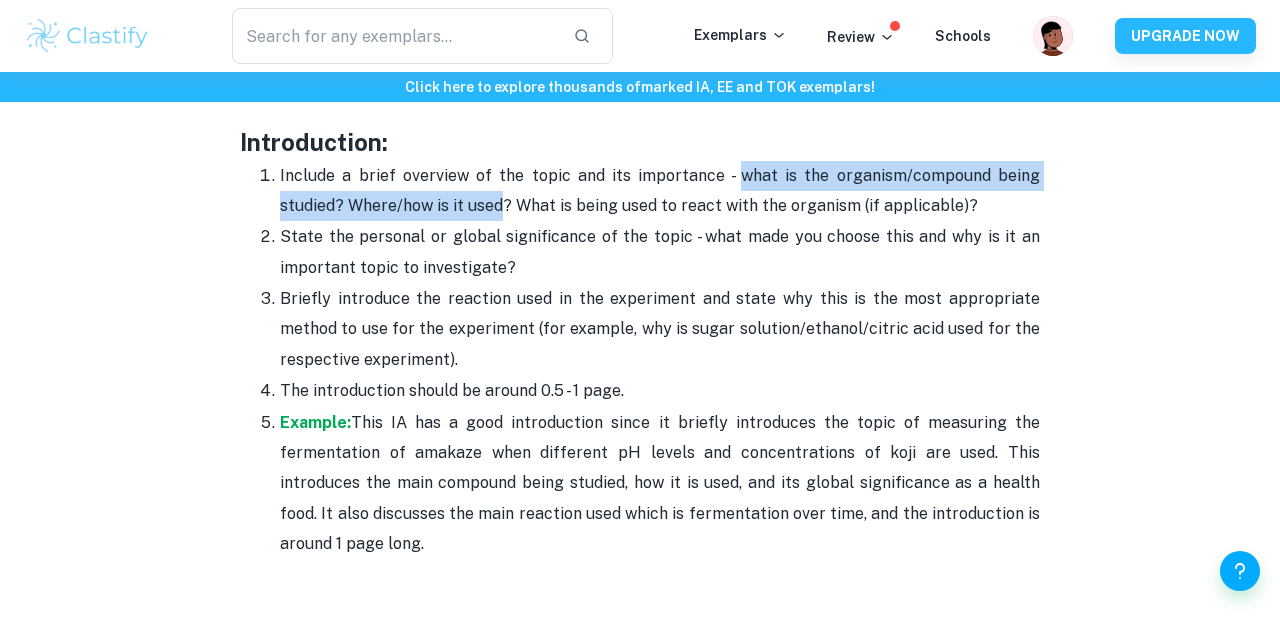 drag, startPoint x: 741, startPoint y: 178, endPoint x: 501, endPoint y: 210, distance: 242.12393 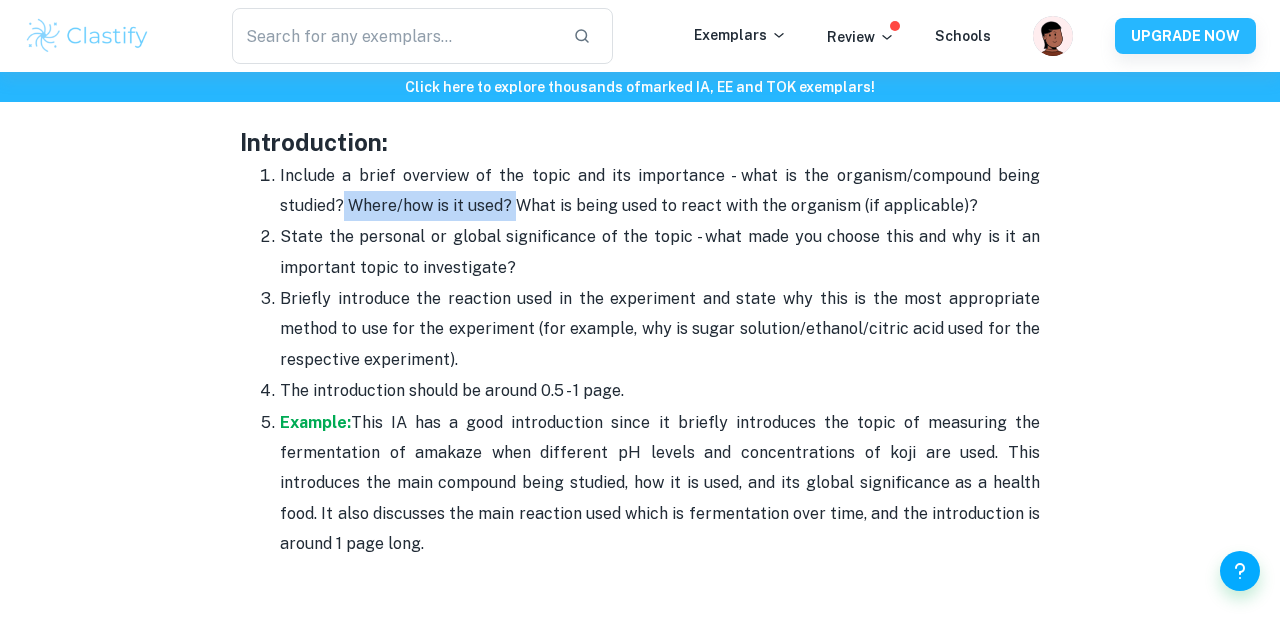 drag, startPoint x: 342, startPoint y: 207, endPoint x: 511, endPoint y: 196, distance: 169.3576 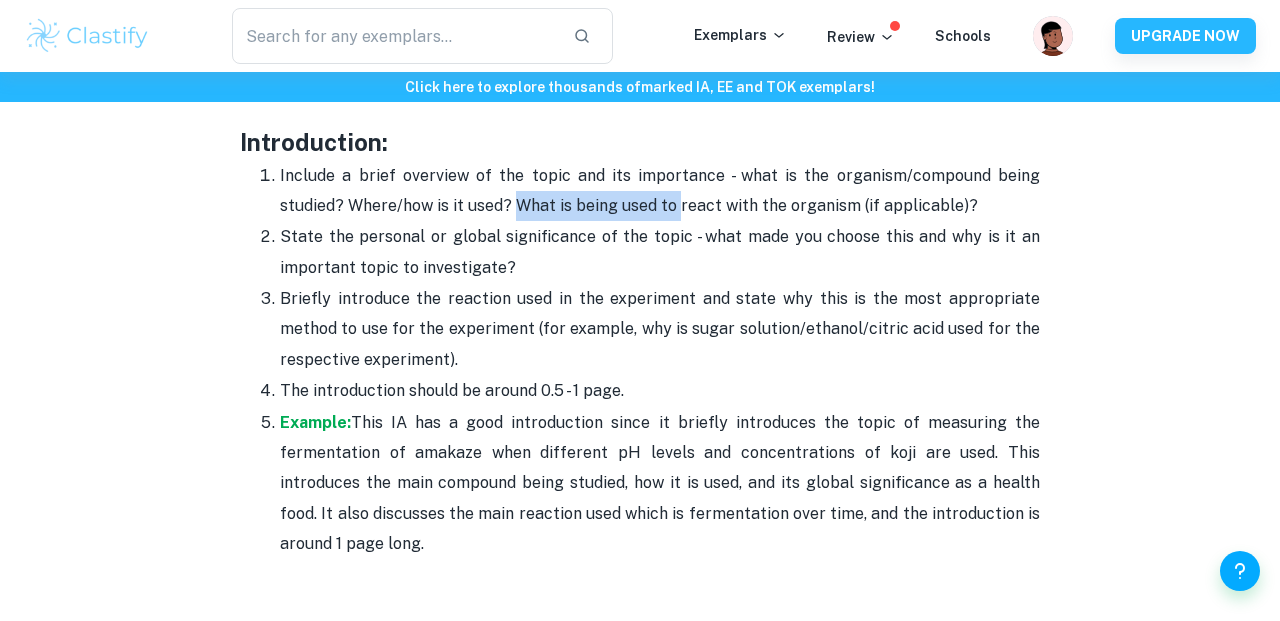 drag, startPoint x: 515, startPoint y: 201, endPoint x: 674, endPoint y: 202, distance: 159.00314 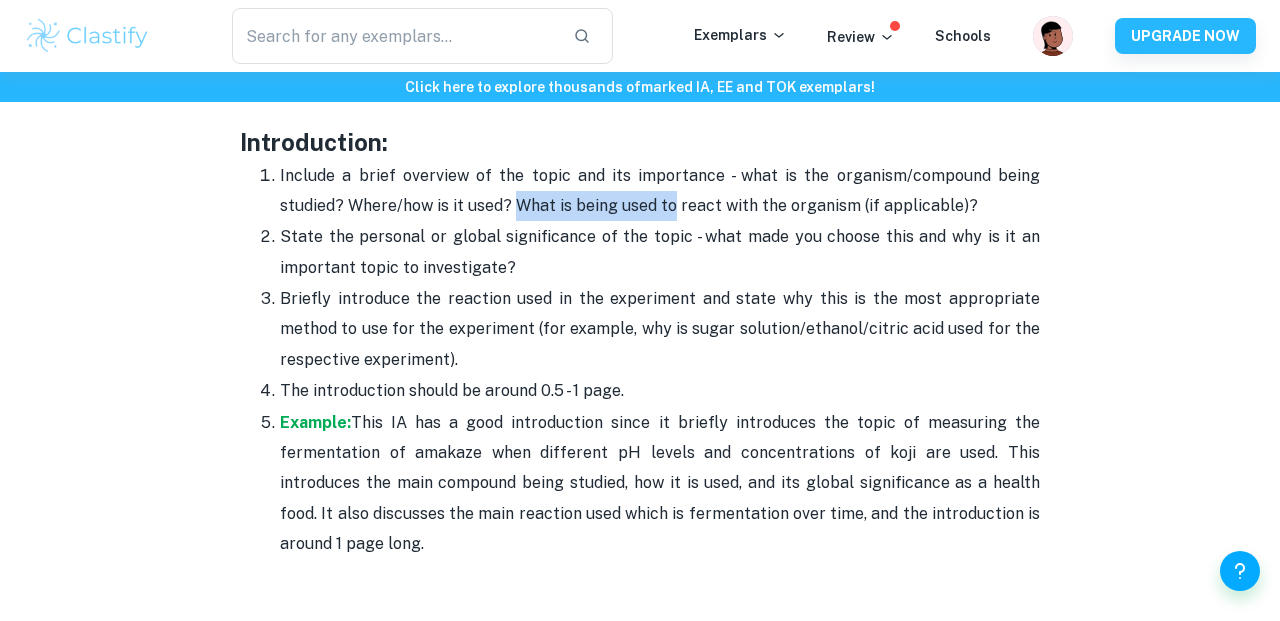 click on "Include a brief overview of the topic and its importance - what is the organism/compound being studied? Where/how is it used? What is being used to react with the organism (if applicable)?" at bounding box center (660, 191) 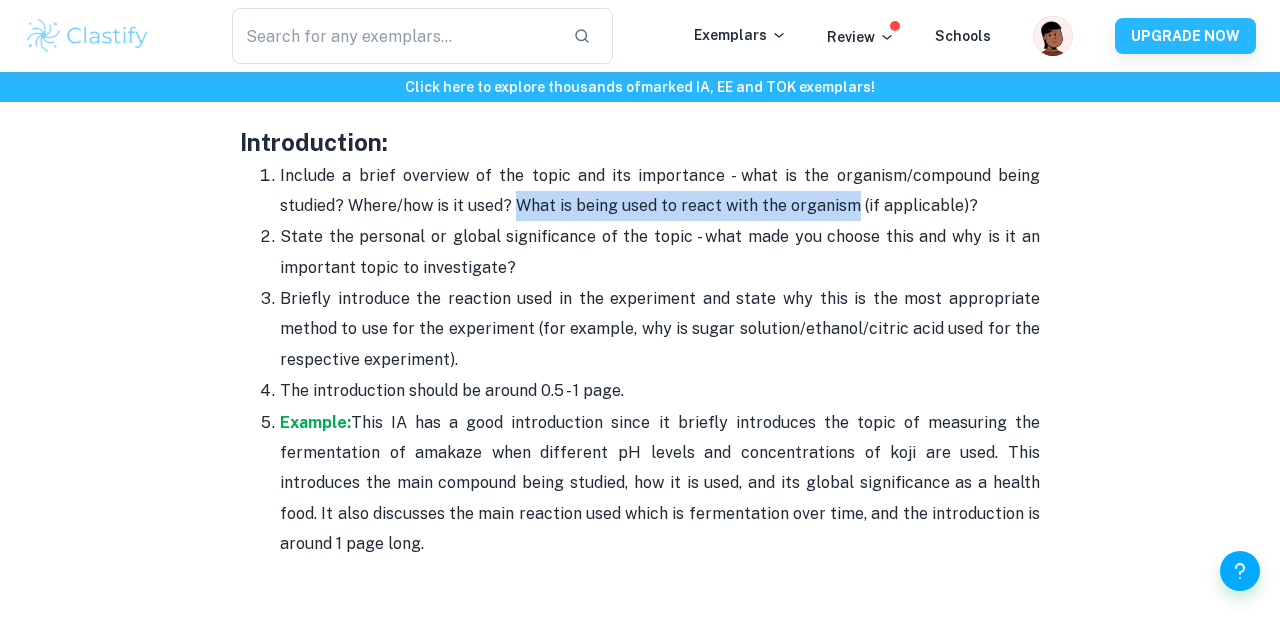 drag, startPoint x: 512, startPoint y: 205, endPoint x: 849, endPoint y: 198, distance: 337.0727 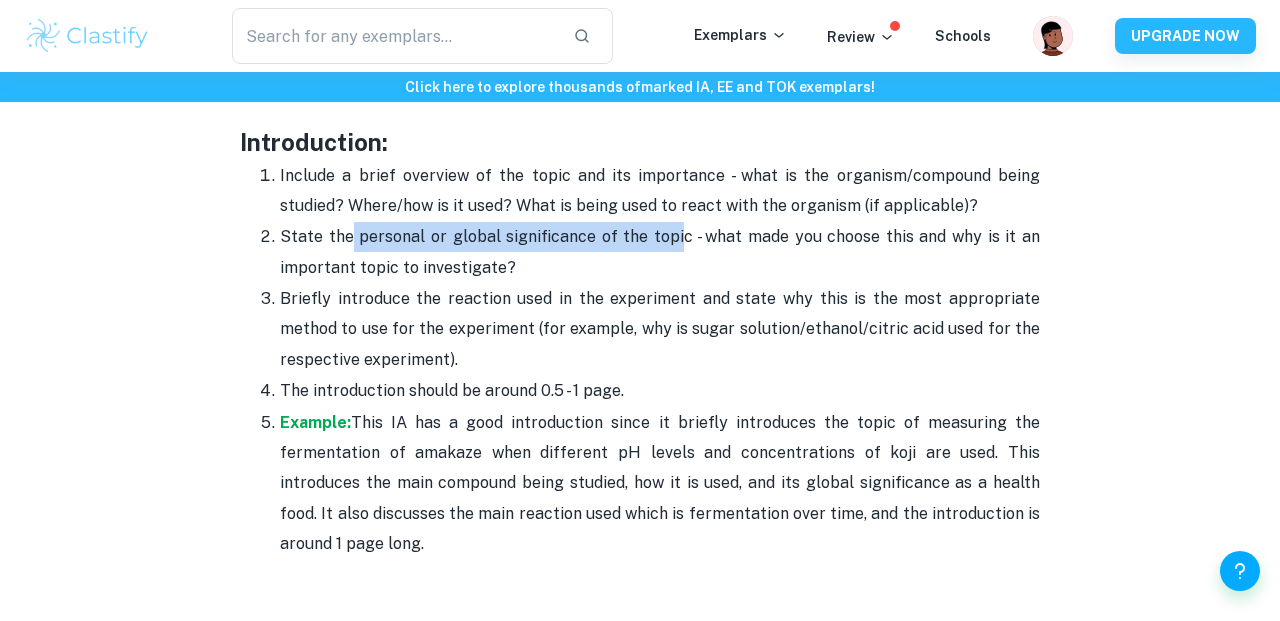 drag, startPoint x: 347, startPoint y: 235, endPoint x: 677, endPoint y: 238, distance: 330.01364 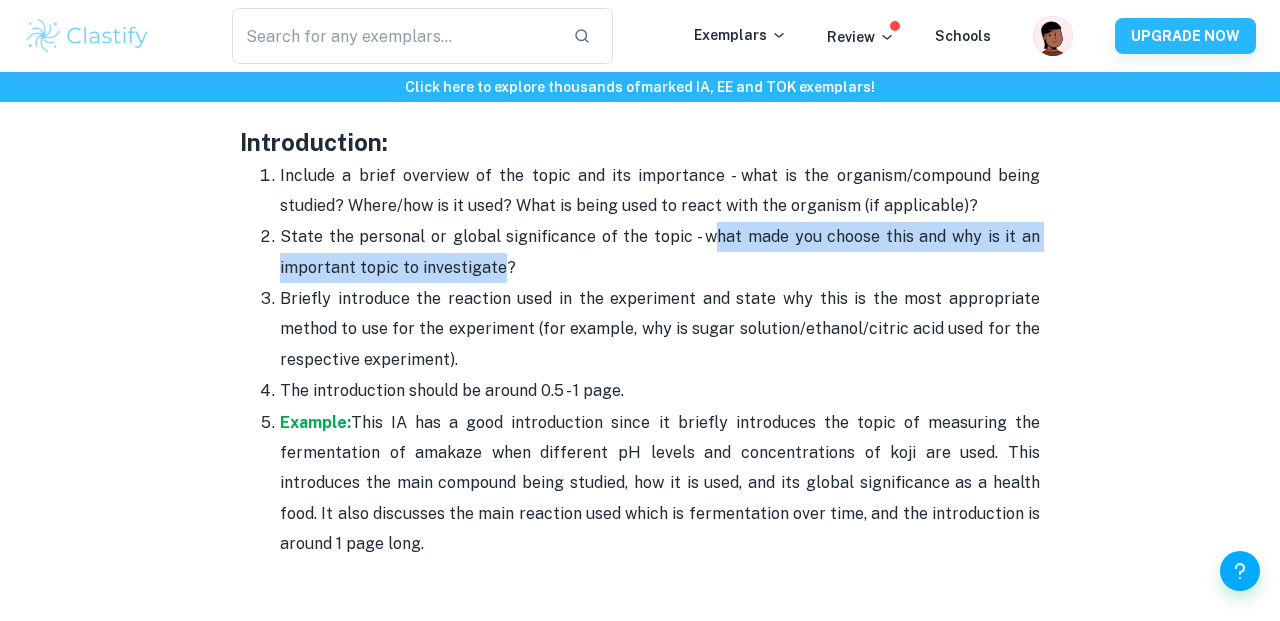drag, startPoint x: 712, startPoint y: 236, endPoint x: 500, endPoint y: 274, distance: 215.37874 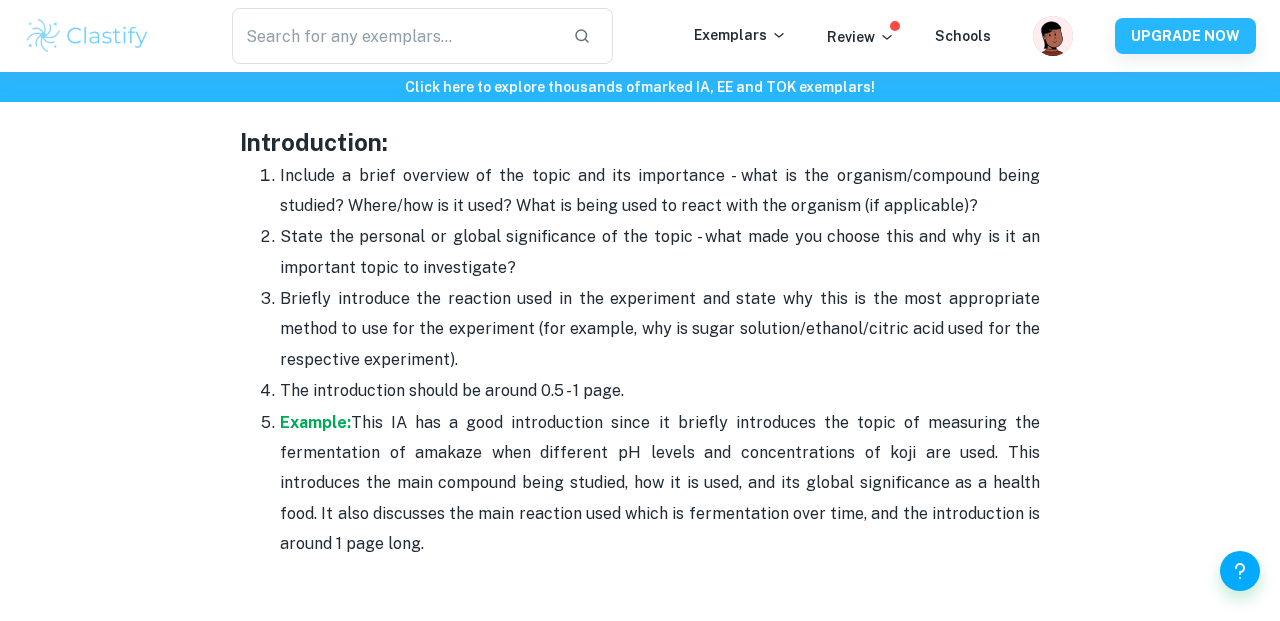 click at bounding box center (518, 267) 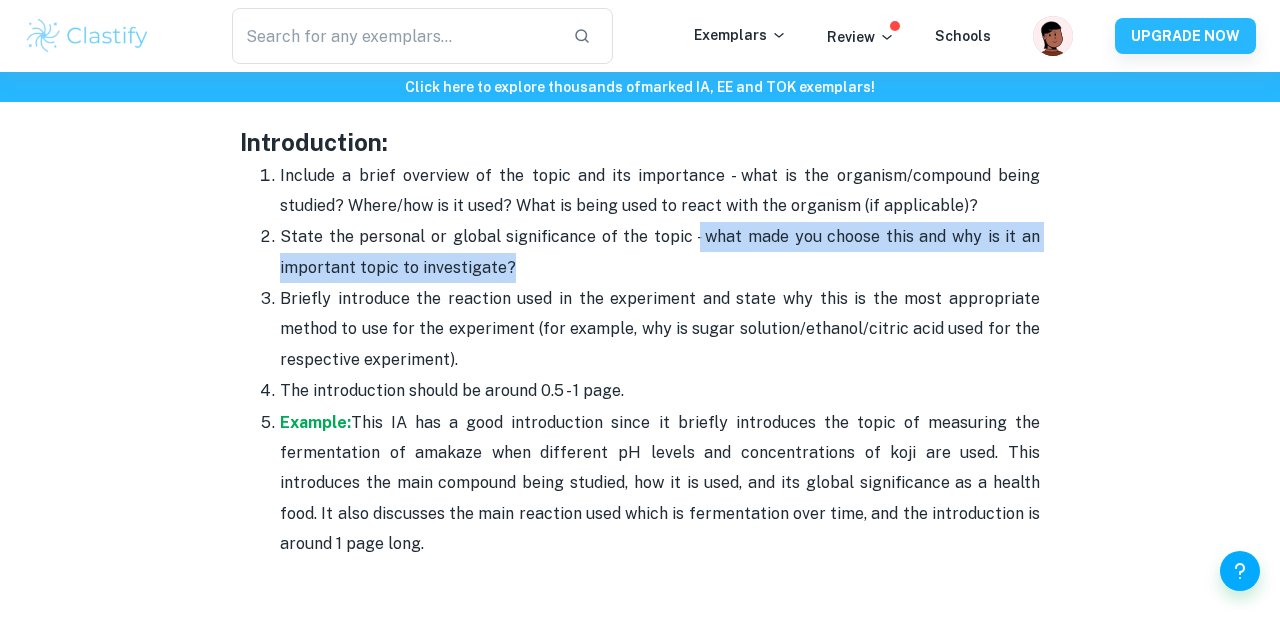 drag, startPoint x: 695, startPoint y: 234, endPoint x: 504, endPoint y: 255, distance: 192.15099 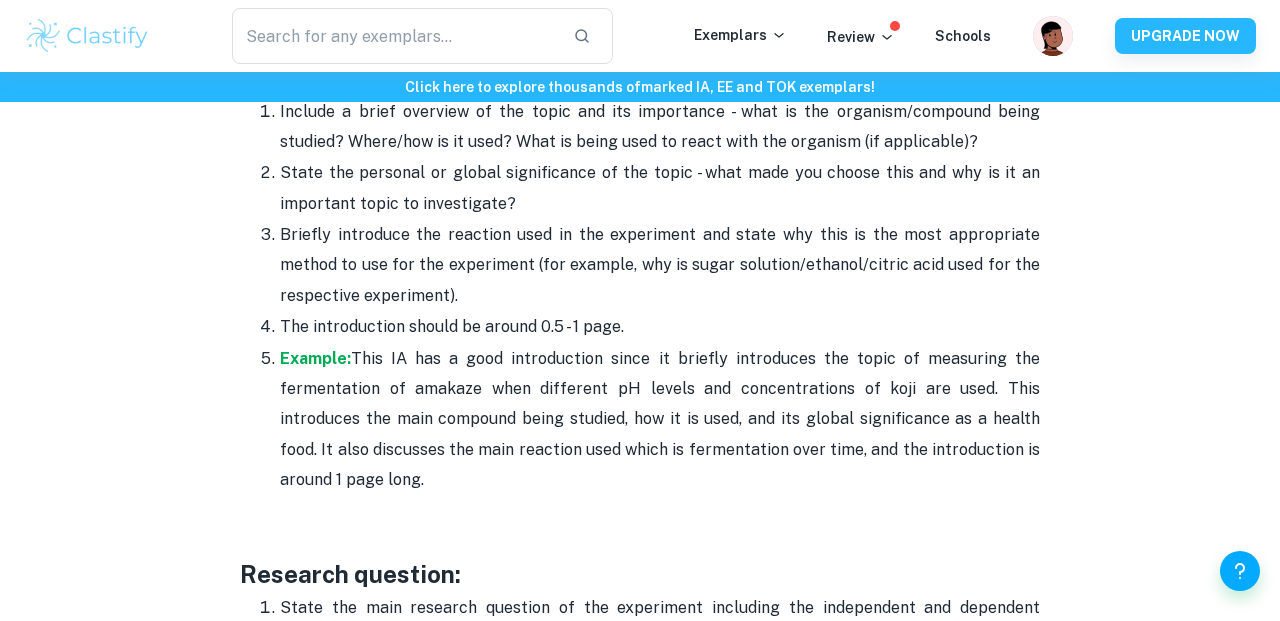 scroll, scrollTop: 1376, scrollLeft: 0, axis: vertical 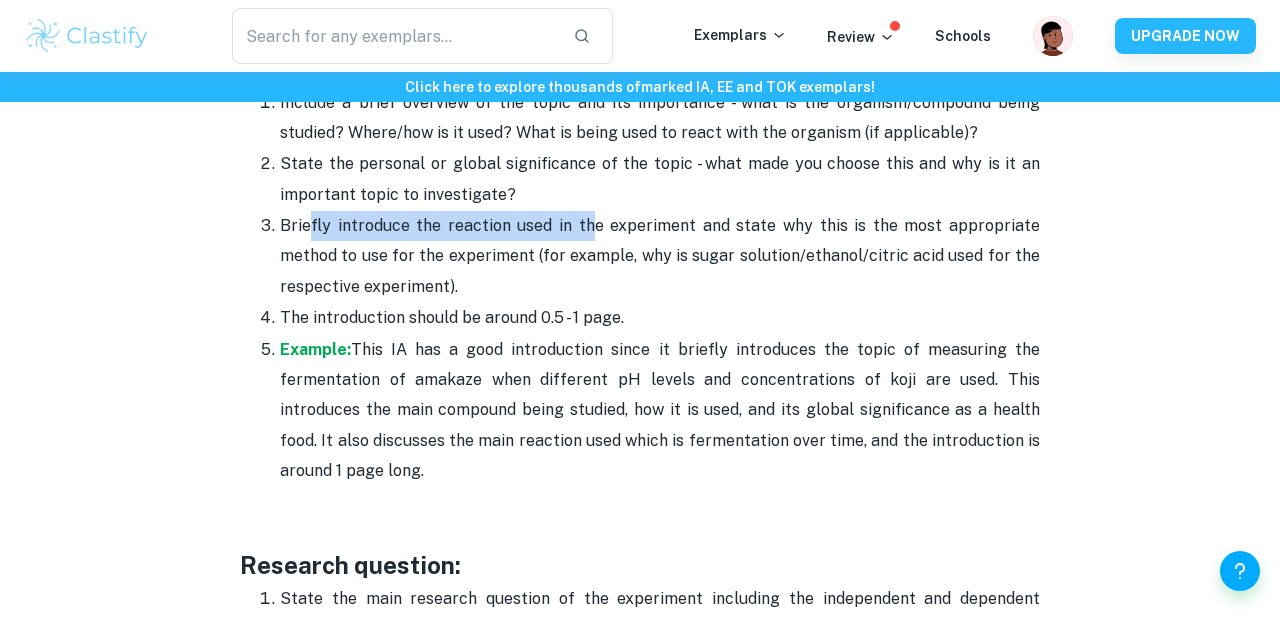 drag, startPoint x: 311, startPoint y: 227, endPoint x: 594, endPoint y: 231, distance: 283.02826 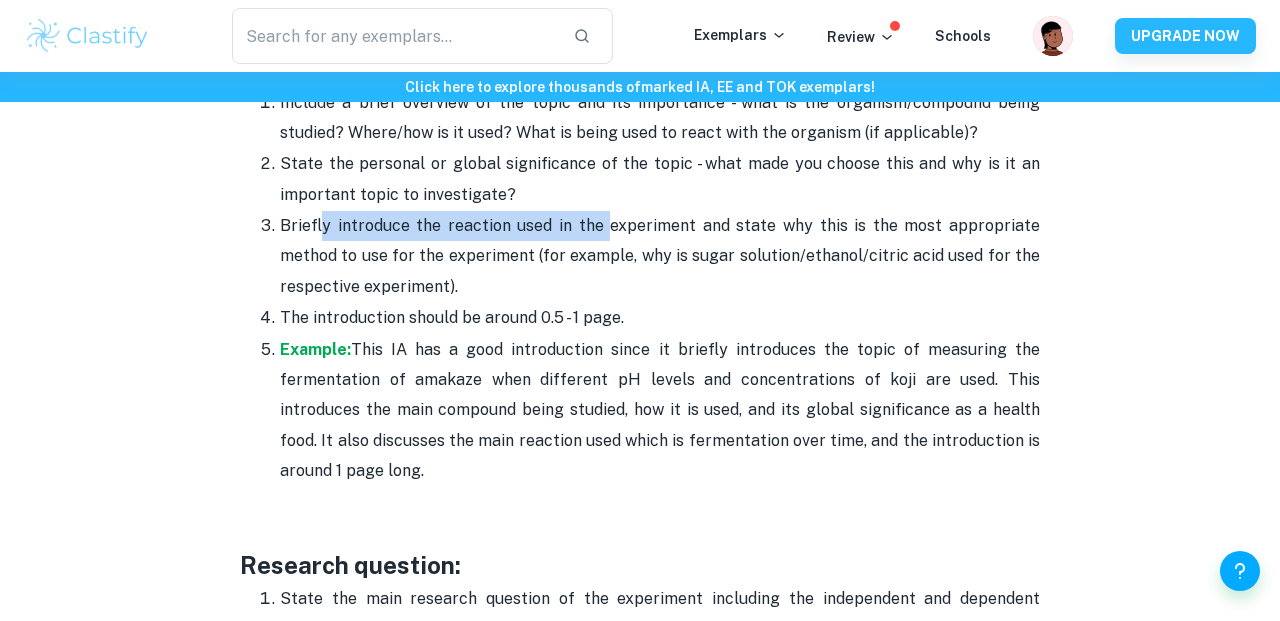 drag, startPoint x: 318, startPoint y: 227, endPoint x: 609, endPoint y: 224, distance: 291.01547 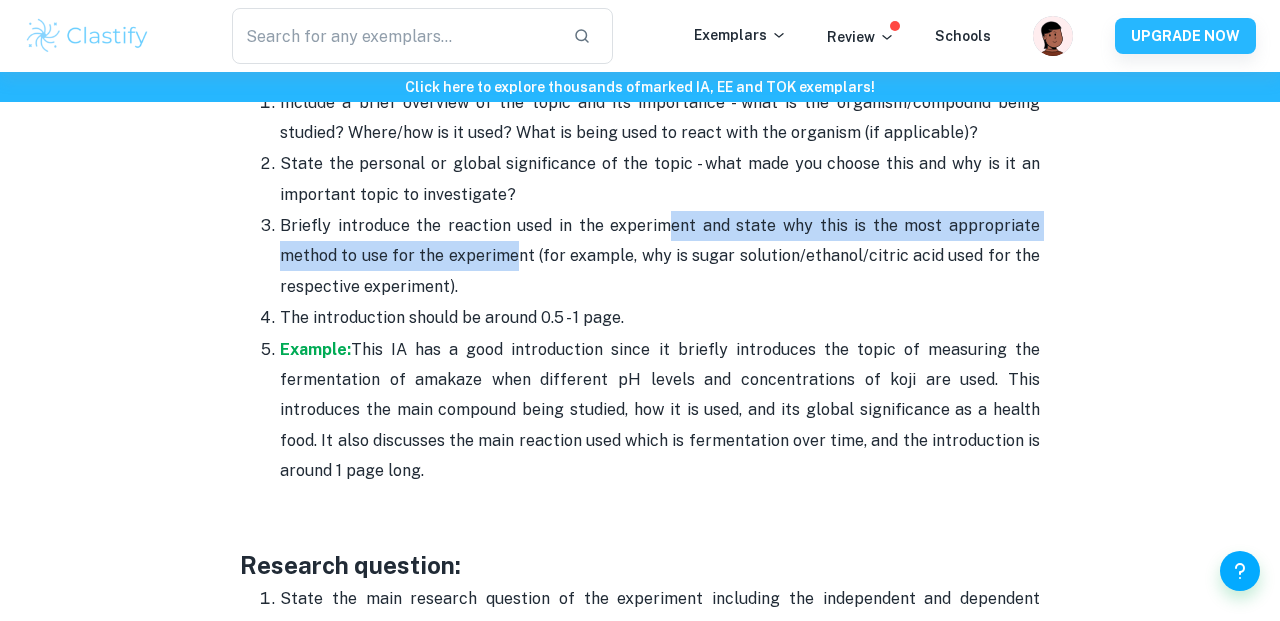 drag, startPoint x: 668, startPoint y: 225, endPoint x: 521, endPoint y: 259, distance: 150.88075 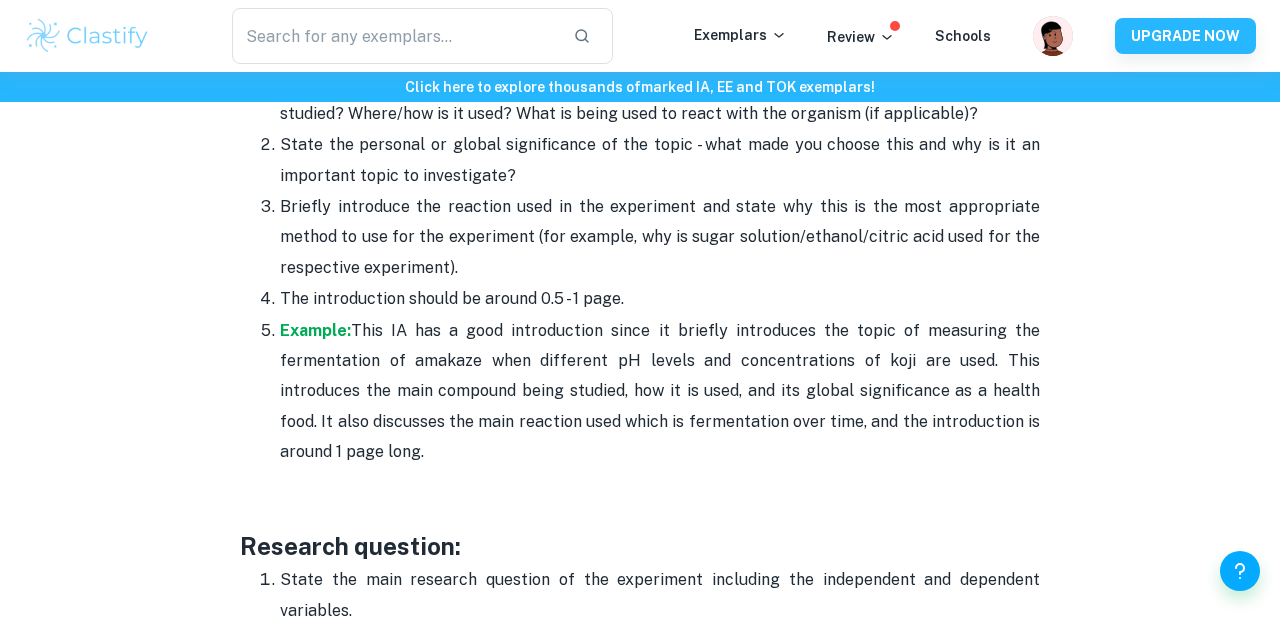 scroll, scrollTop: 1396, scrollLeft: 0, axis: vertical 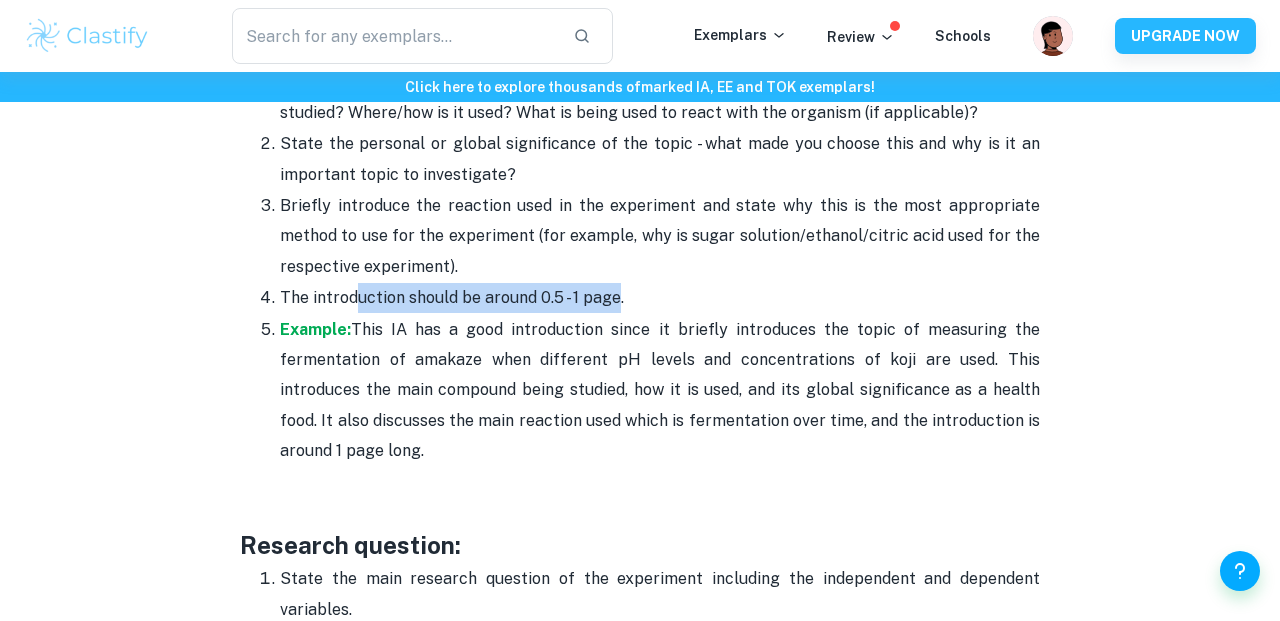 drag, startPoint x: 359, startPoint y: 298, endPoint x: 619, endPoint y: 305, distance: 260.0942 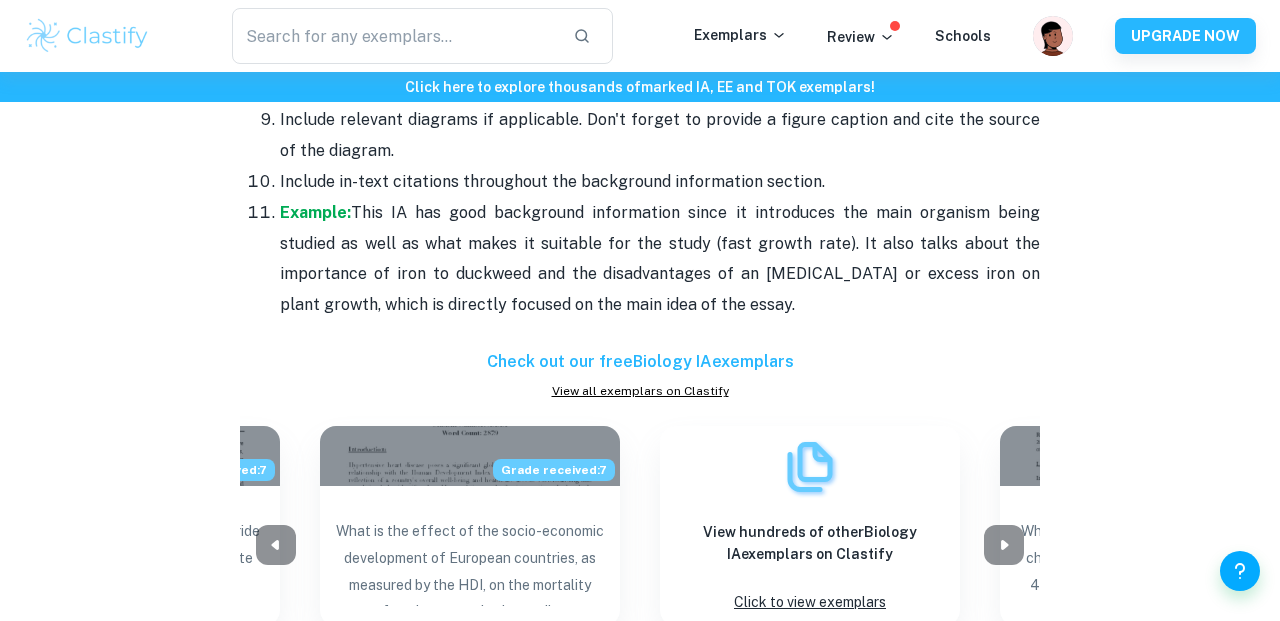 scroll, scrollTop: 2944, scrollLeft: 0, axis: vertical 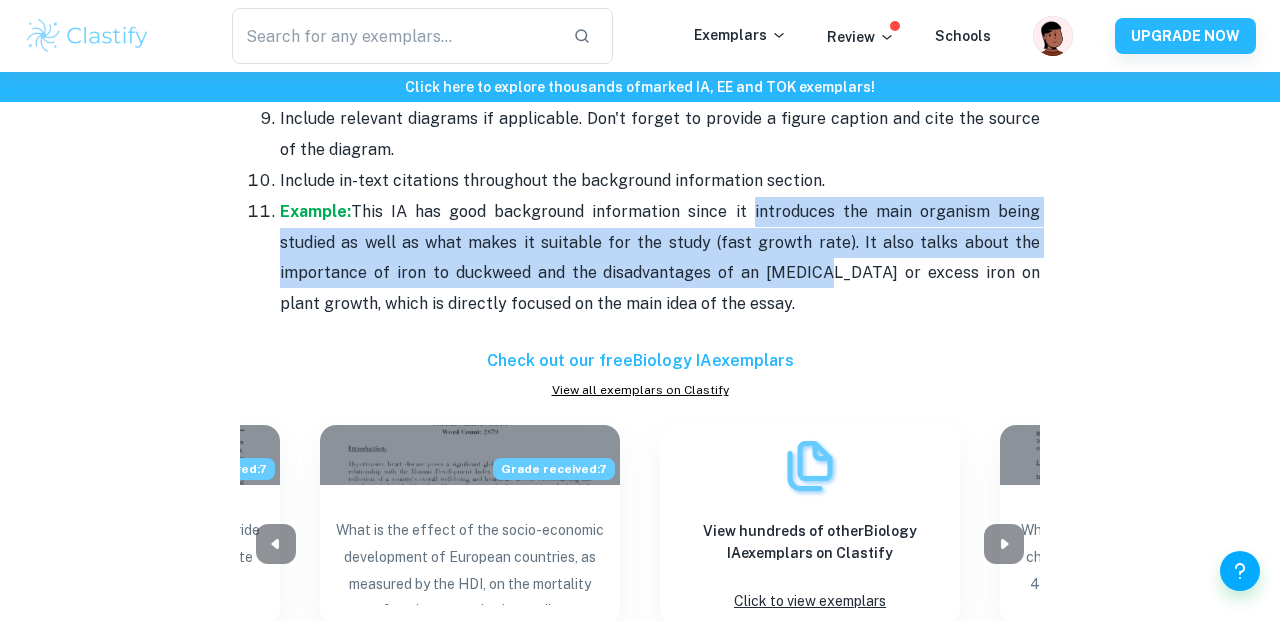 drag, startPoint x: 746, startPoint y: 199, endPoint x: 789, endPoint y: 264, distance: 77.93587 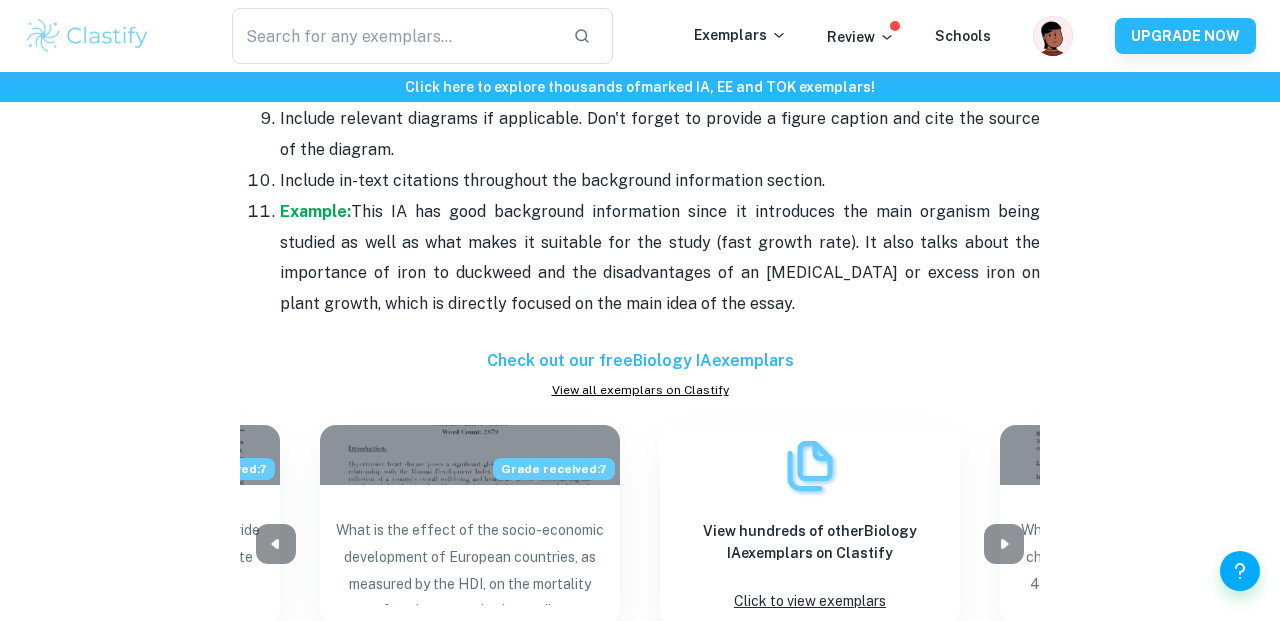 drag, startPoint x: 720, startPoint y: 210, endPoint x: 793, endPoint y: 307, distance: 121.40016 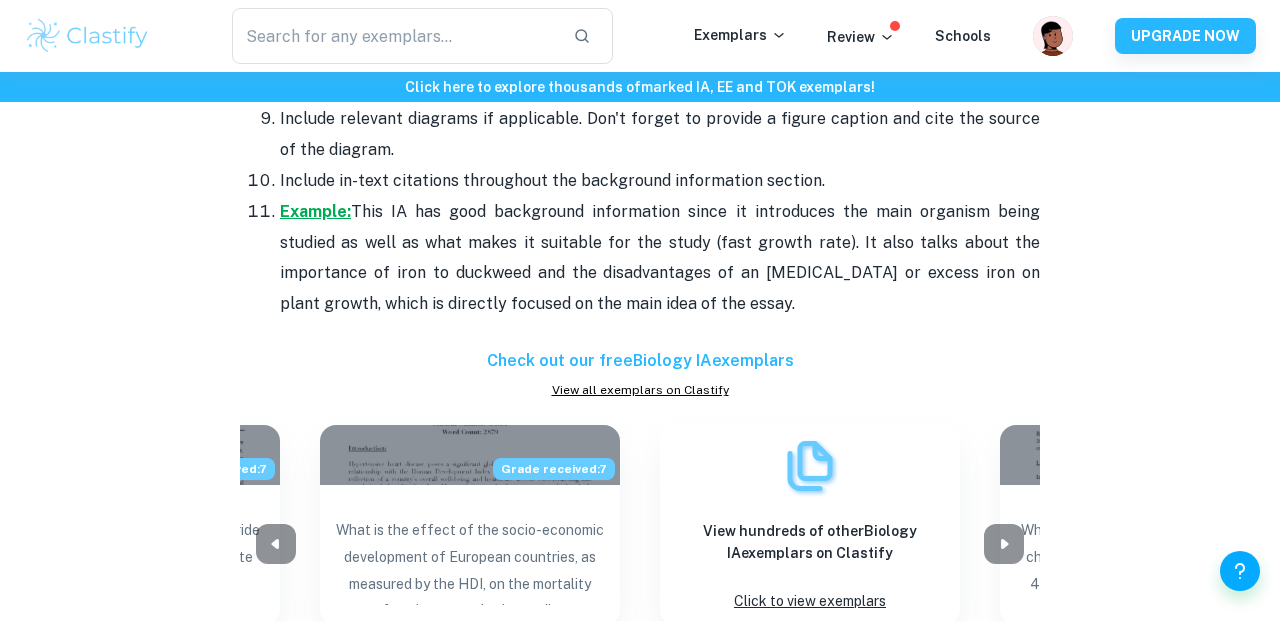 drag, startPoint x: 775, startPoint y: 300, endPoint x: 283, endPoint y: 209, distance: 500.34488 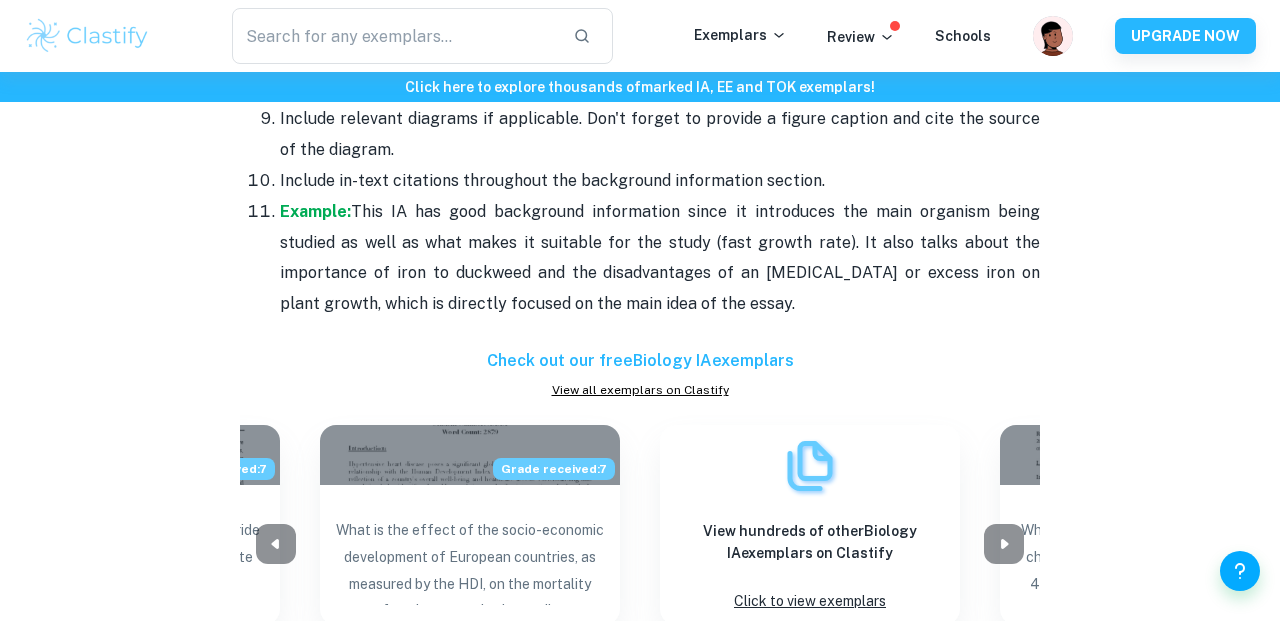 click on "Example:  This IA has good background information since it introduces the main organism being studied as well as what makes it suitable for the study (fast growth rate). It also talks about the importance of iron to duckweed and the disadvantages of an iron deficiency or excess iron on plant growth, which is directly focused on the main idea of the essay." at bounding box center [660, 258] 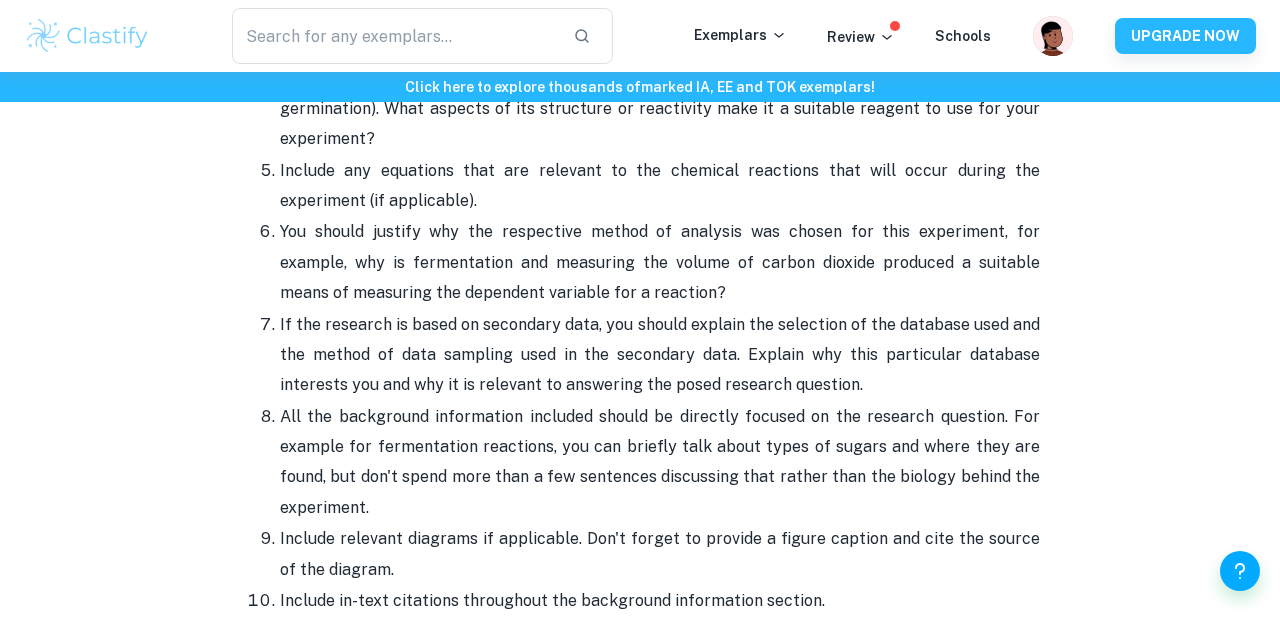 scroll, scrollTop: 2533, scrollLeft: 0, axis: vertical 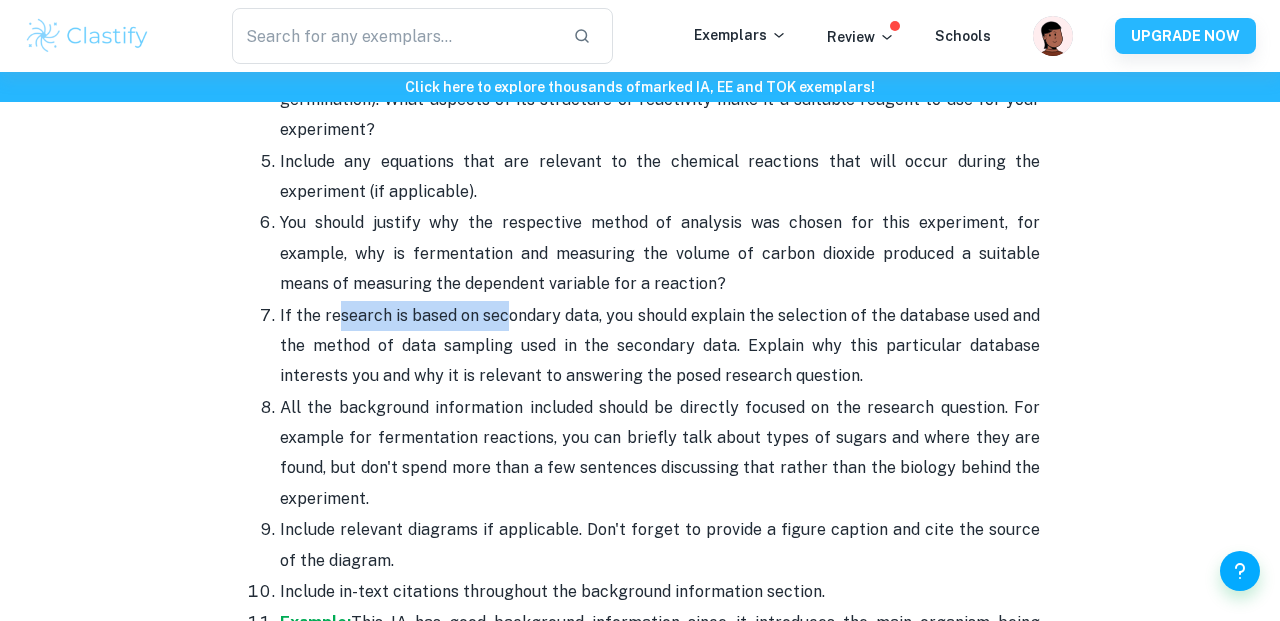 drag, startPoint x: 336, startPoint y: 322, endPoint x: 500, endPoint y: 325, distance: 164.02744 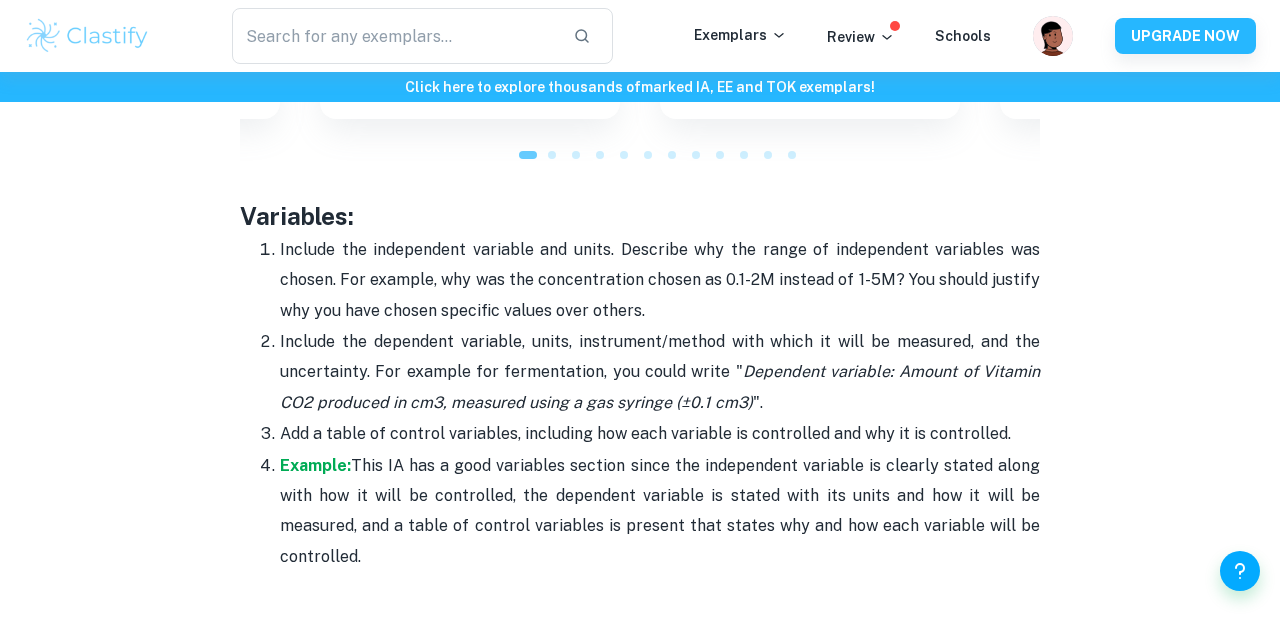 scroll, scrollTop: 3455, scrollLeft: 0, axis: vertical 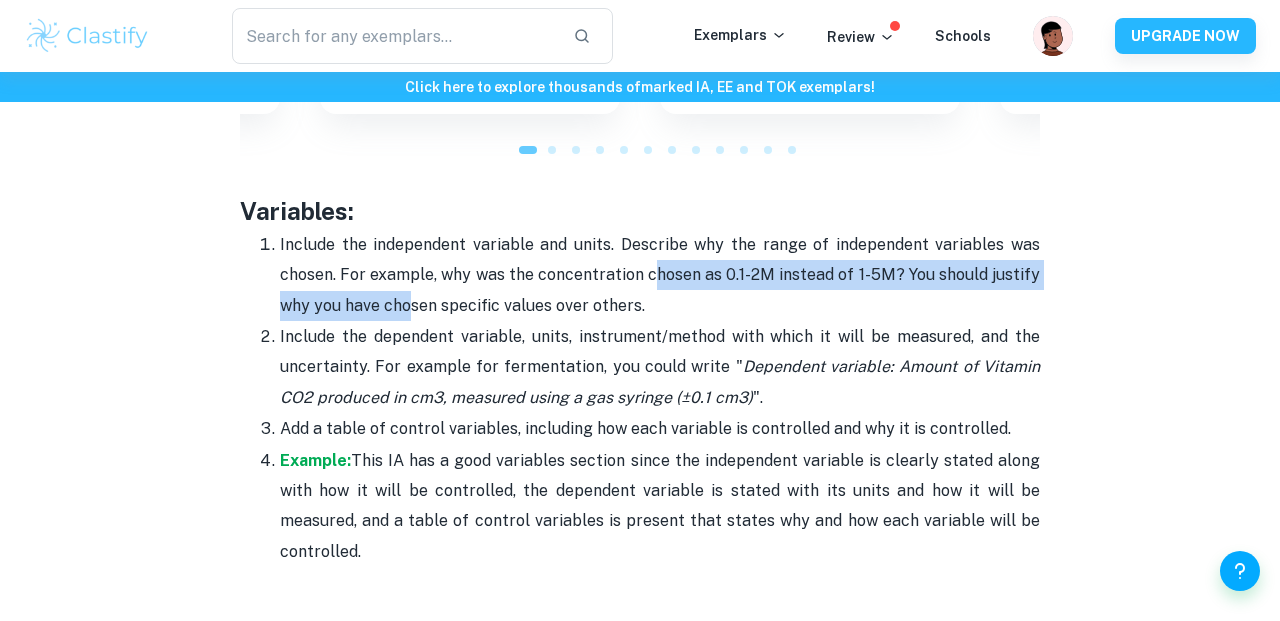 drag, startPoint x: 411, startPoint y: 303, endPoint x: 656, endPoint y: 285, distance: 245.66034 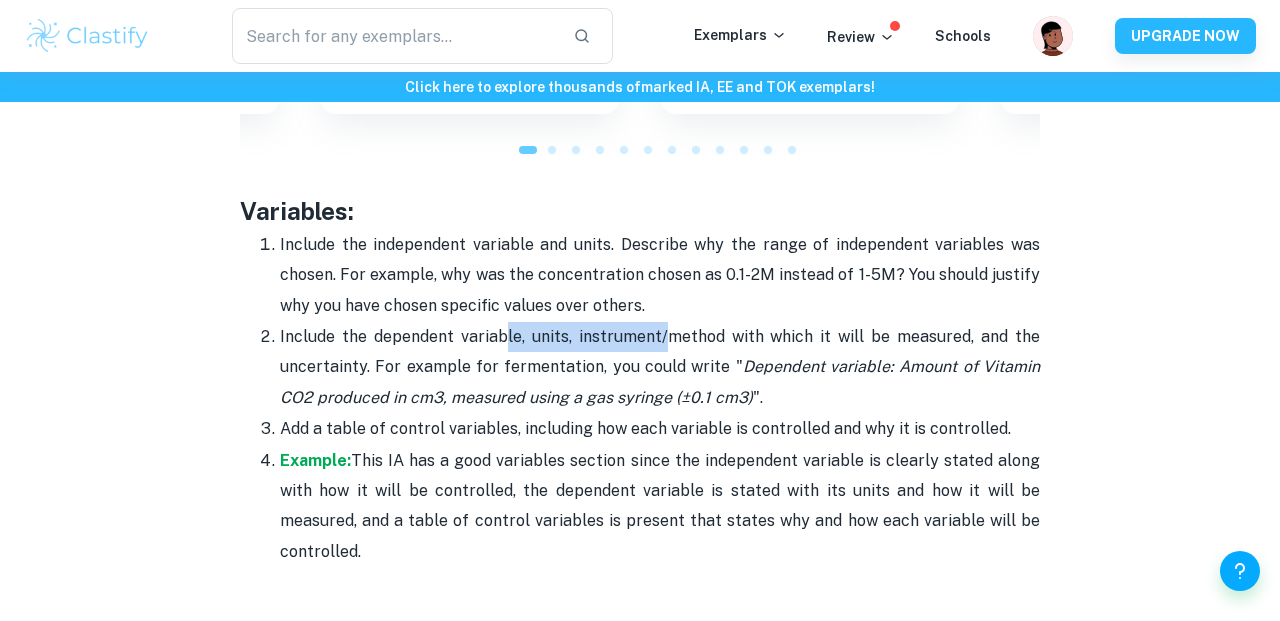 drag, startPoint x: 508, startPoint y: 334, endPoint x: 670, endPoint y: 337, distance: 162.02777 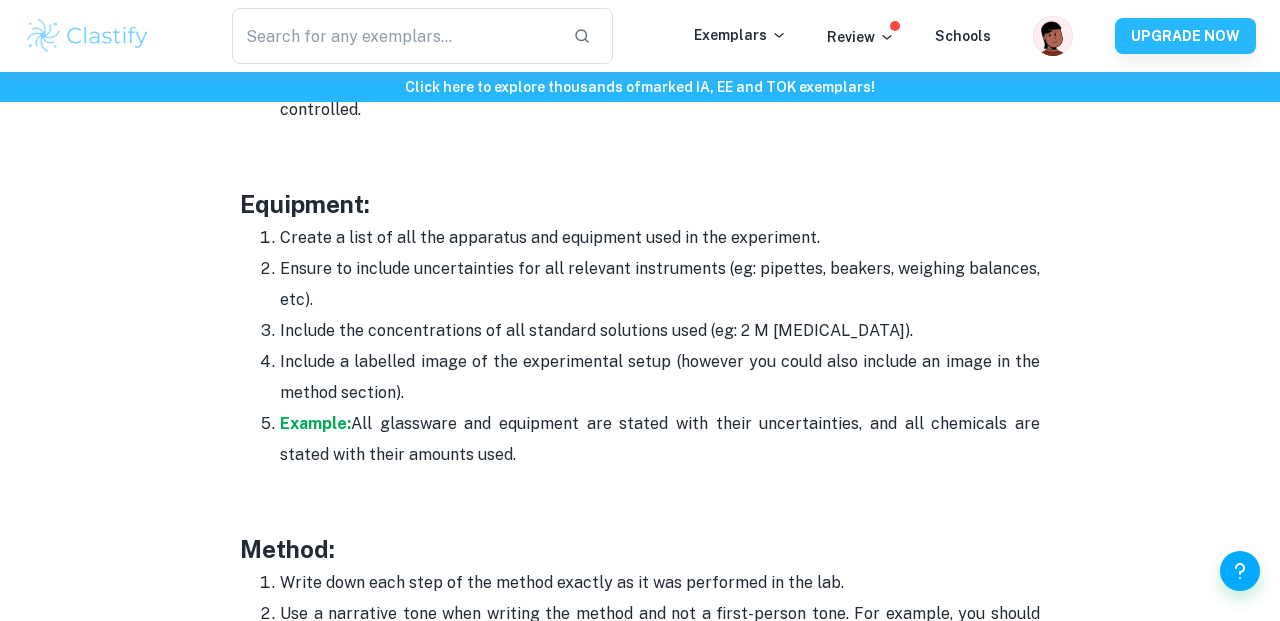 scroll, scrollTop: 3933, scrollLeft: 0, axis: vertical 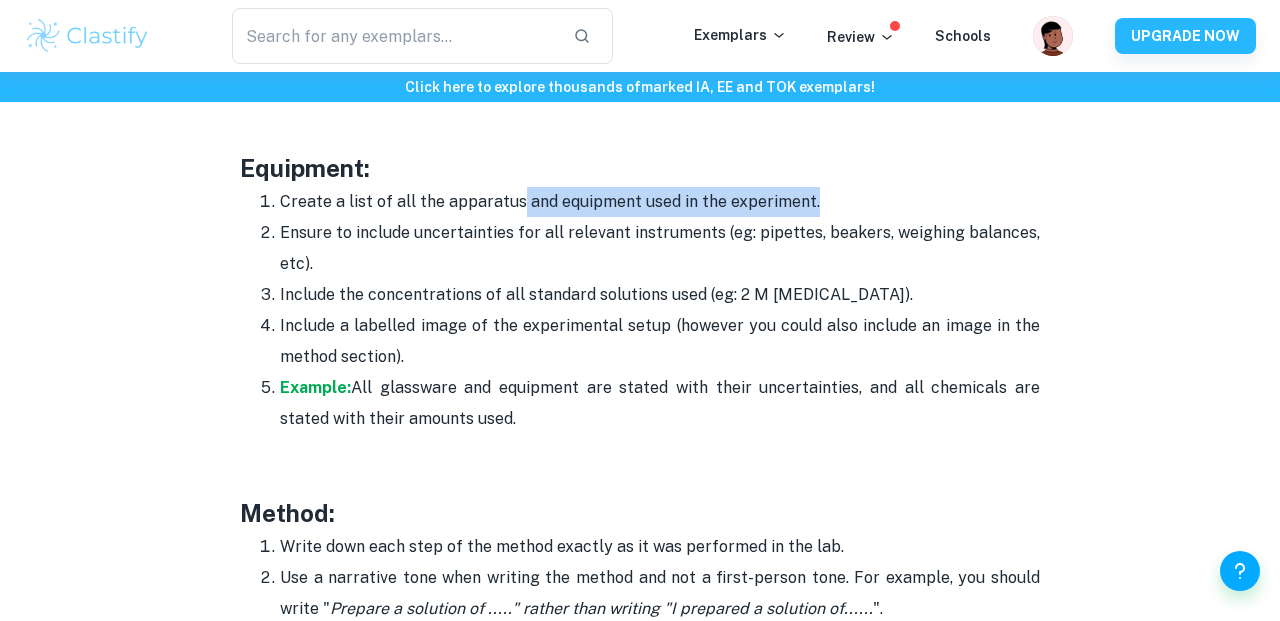 drag, startPoint x: 516, startPoint y: 189, endPoint x: 850, endPoint y: 196, distance: 334.07333 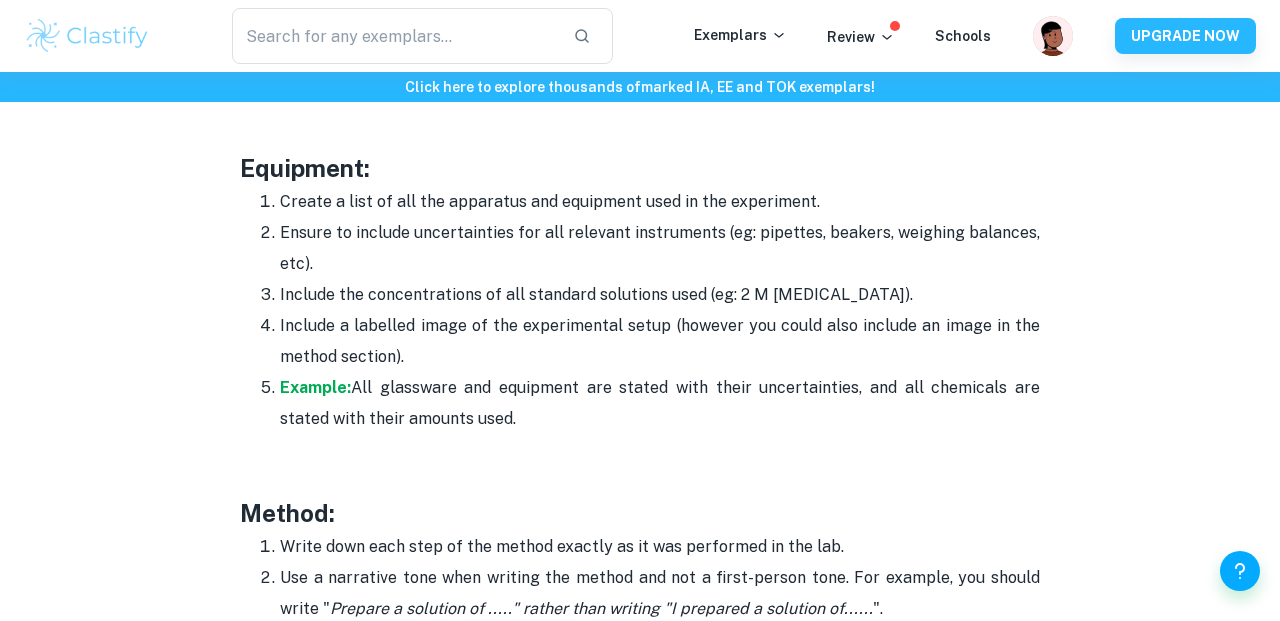 drag, startPoint x: 284, startPoint y: 231, endPoint x: 620, endPoint y: 235, distance: 336.0238 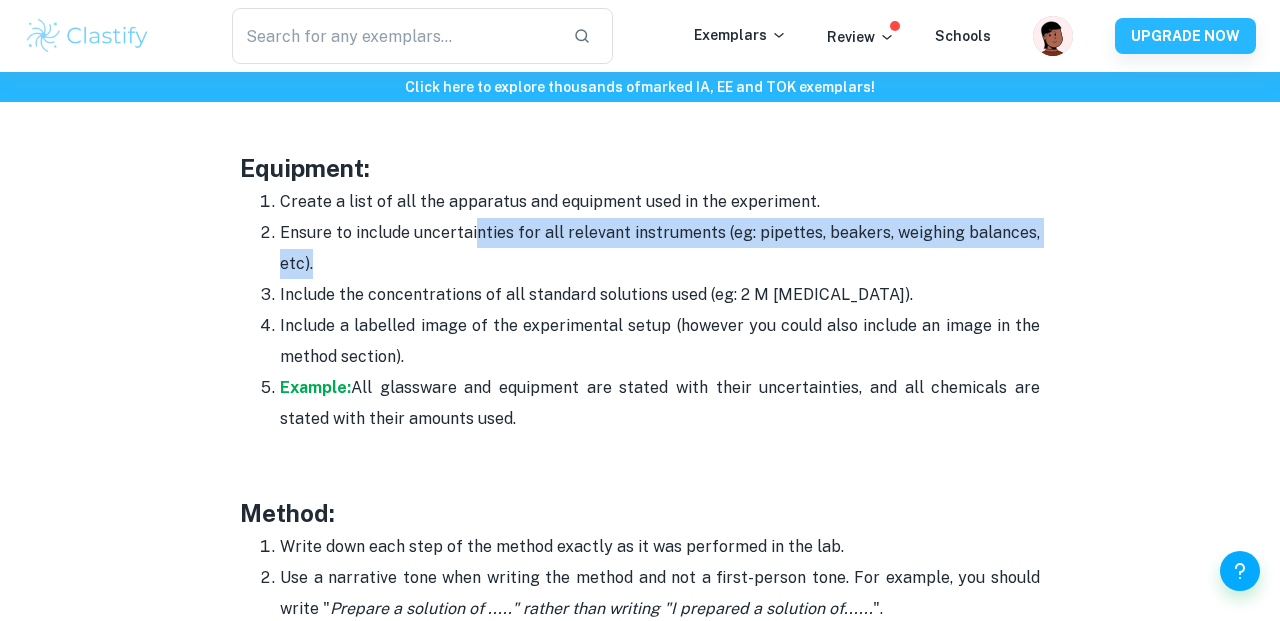 drag, startPoint x: 478, startPoint y: 231, endPoint x: 667, endPoint y: 254, distance: 190.39433 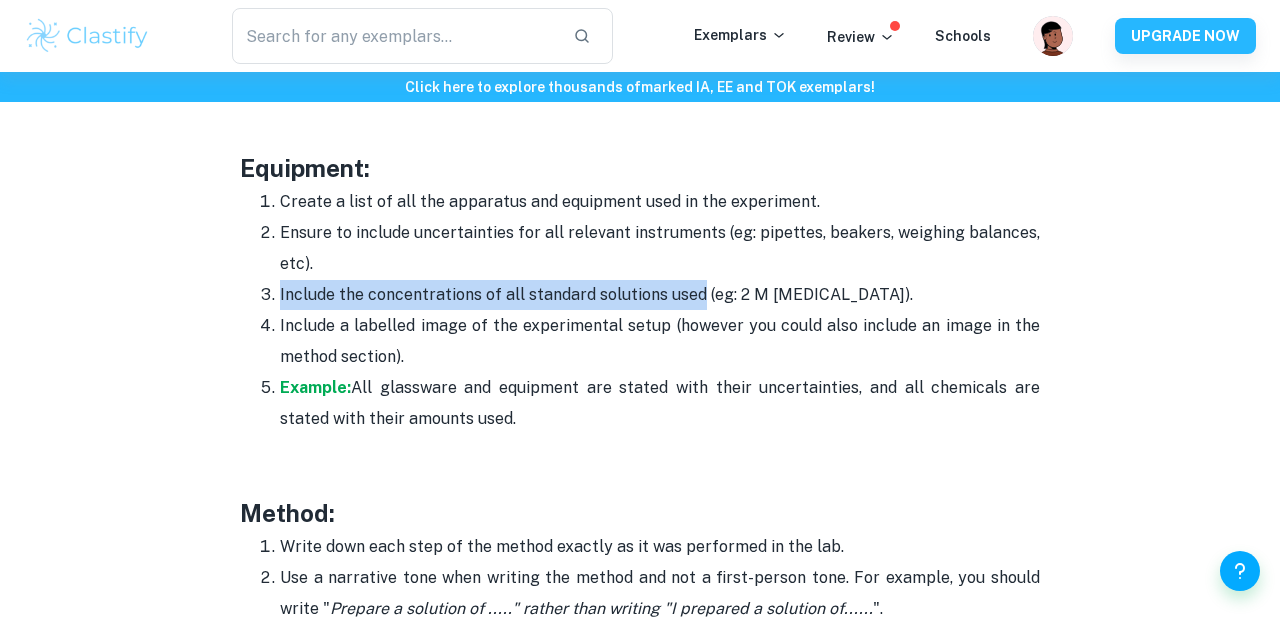 drag, startPoint x: 275, startPoint y: 292, endPoint x: 700, endPoint y: 292, distance: 425 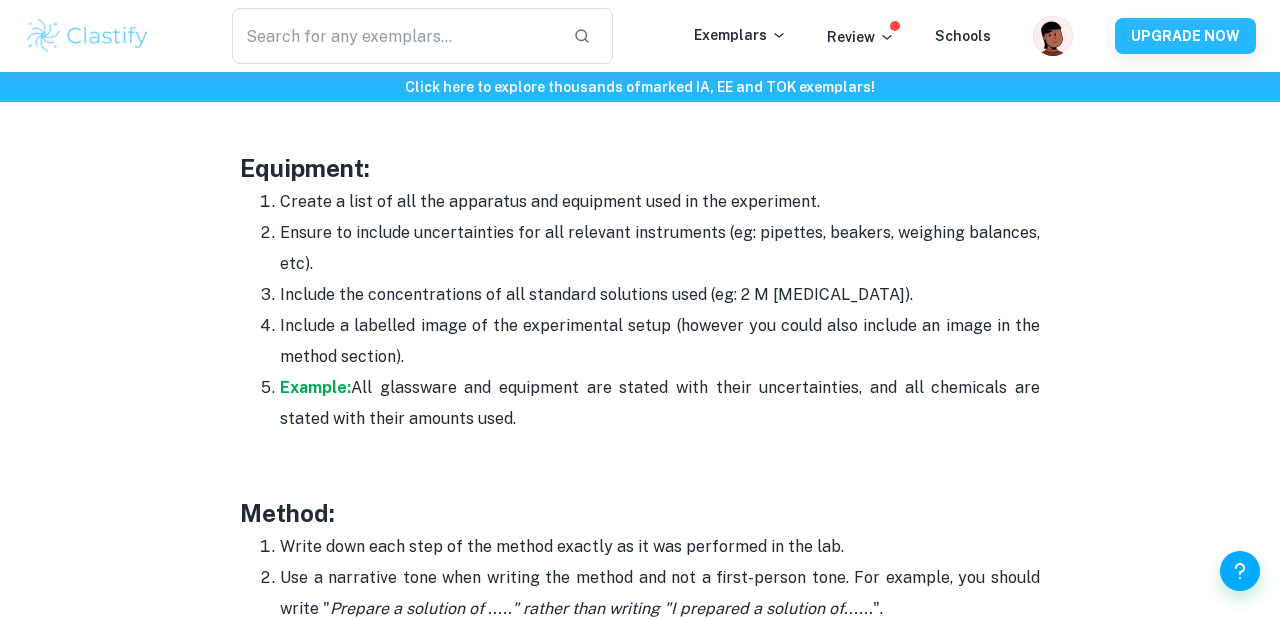 click on "Include a labelled image of the experimental setup (however you could also include an image in the method section)." at bounding box center (660, 341) 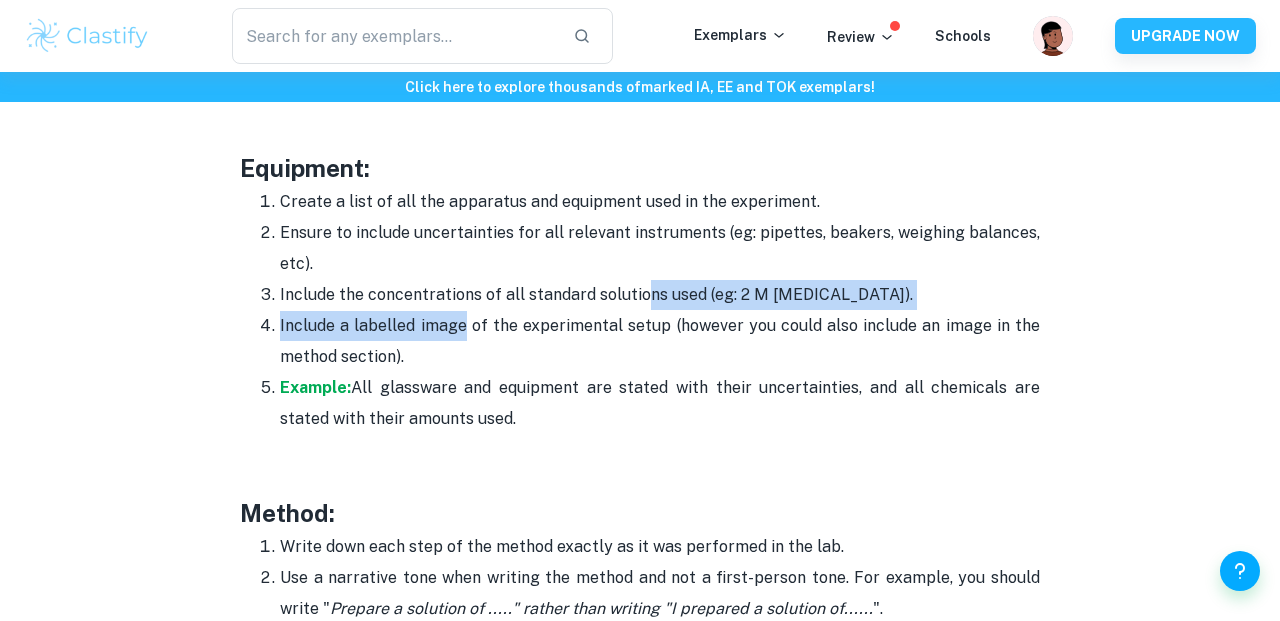 drag, startPoint x: 463, startPoint y: 319, endPoint x: 640, endPoint y: 302, distance: 177.81451 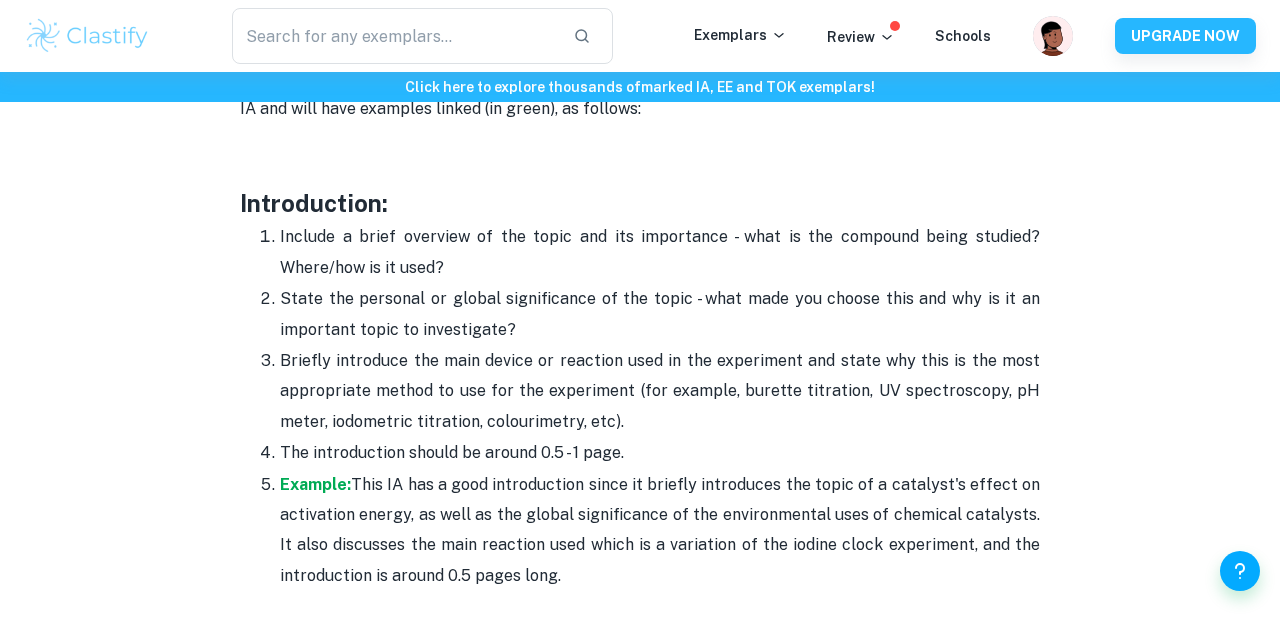 scroll, scrollTop: 1318, scrollLeft: 0, axis: vertical 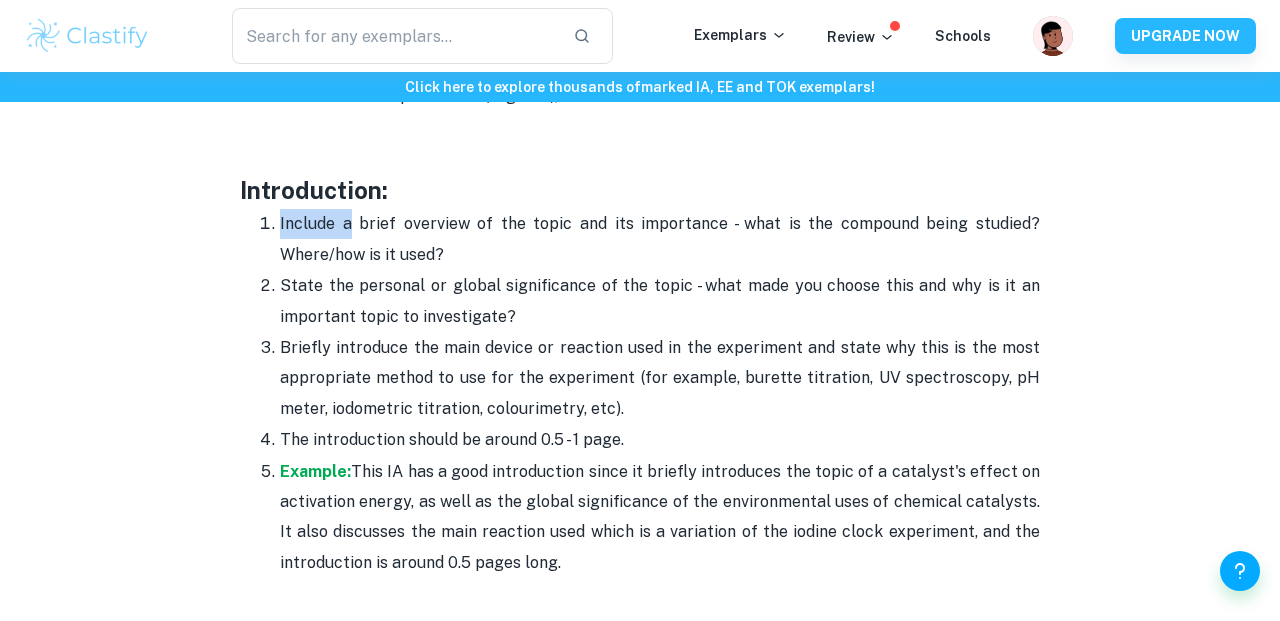 drag, startPoint x: 281, startPoint y: 224, endPoint x: 353, endPoint y: 225, distance: 72.00694 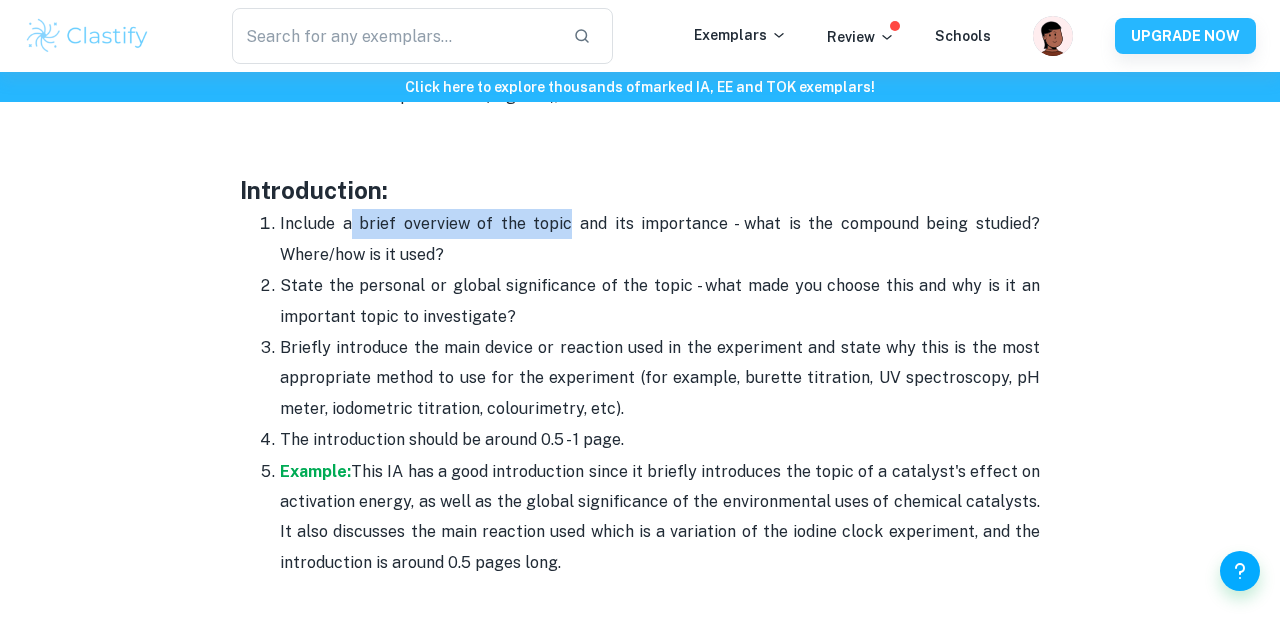 drag, startPoint x: 353, startPoint y: 225, endPoint x: 547, endPoint y: 234, distance: 194.20865 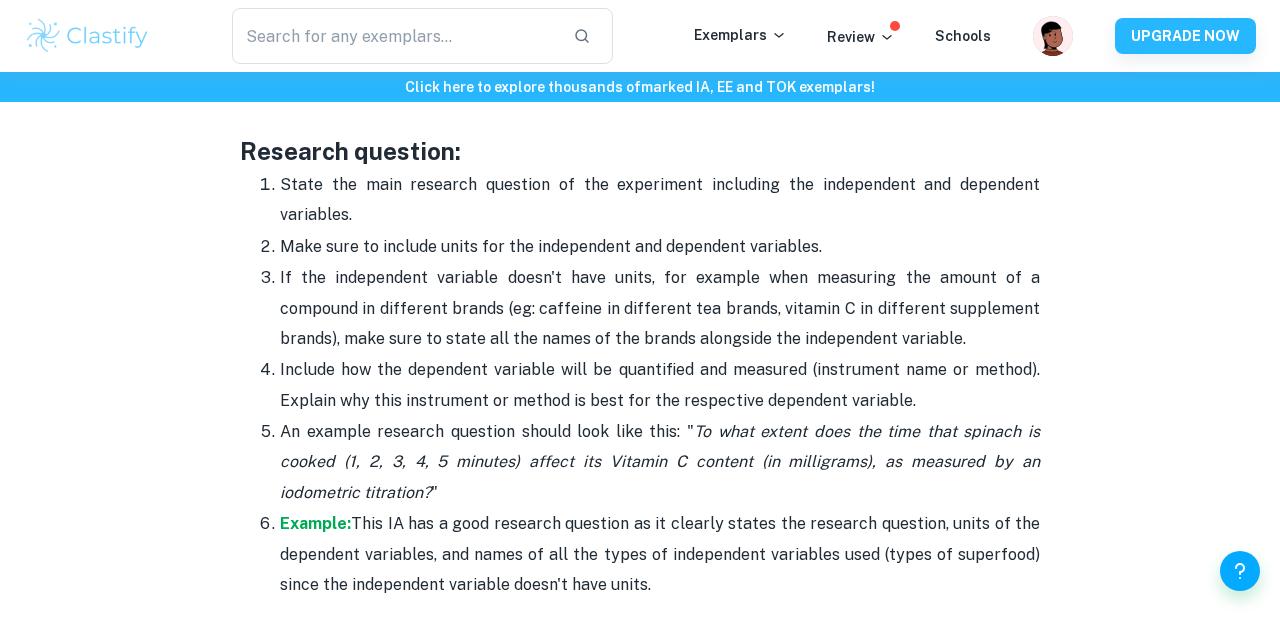 scroll, scrollTop: 1825, scrollLeft: 0, axis: vertical 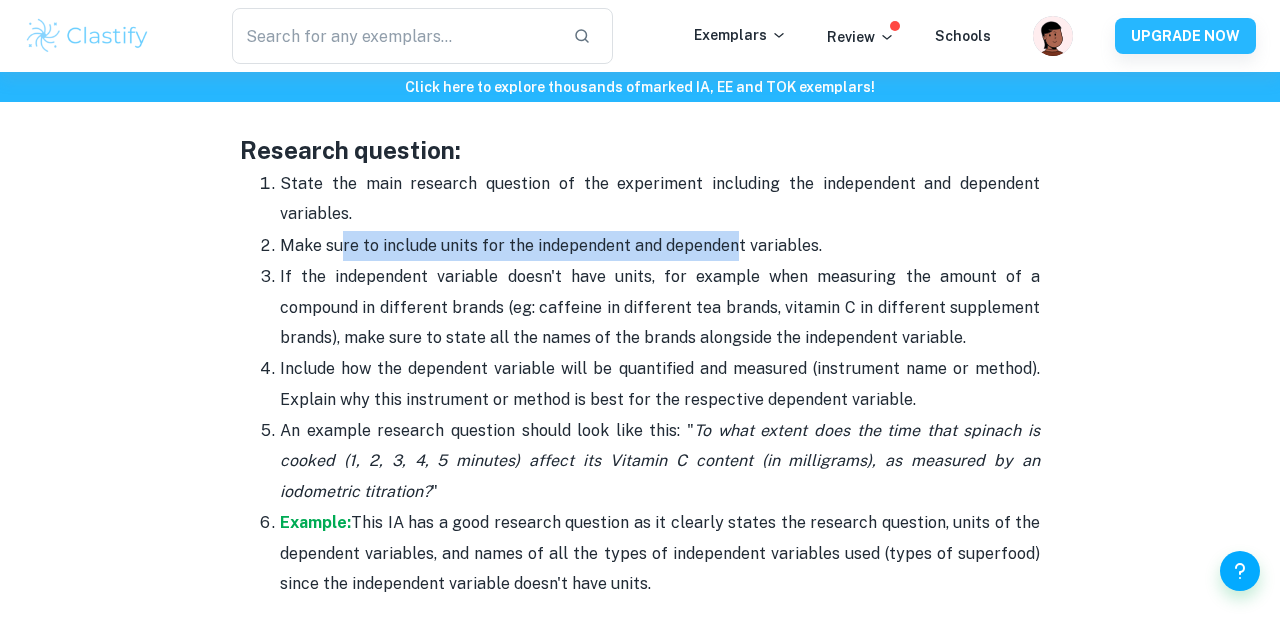 drag, startPoint x: 339, startPoint y: 246, endPoint x: 730, endPoint y: 240, distance: 391.04602 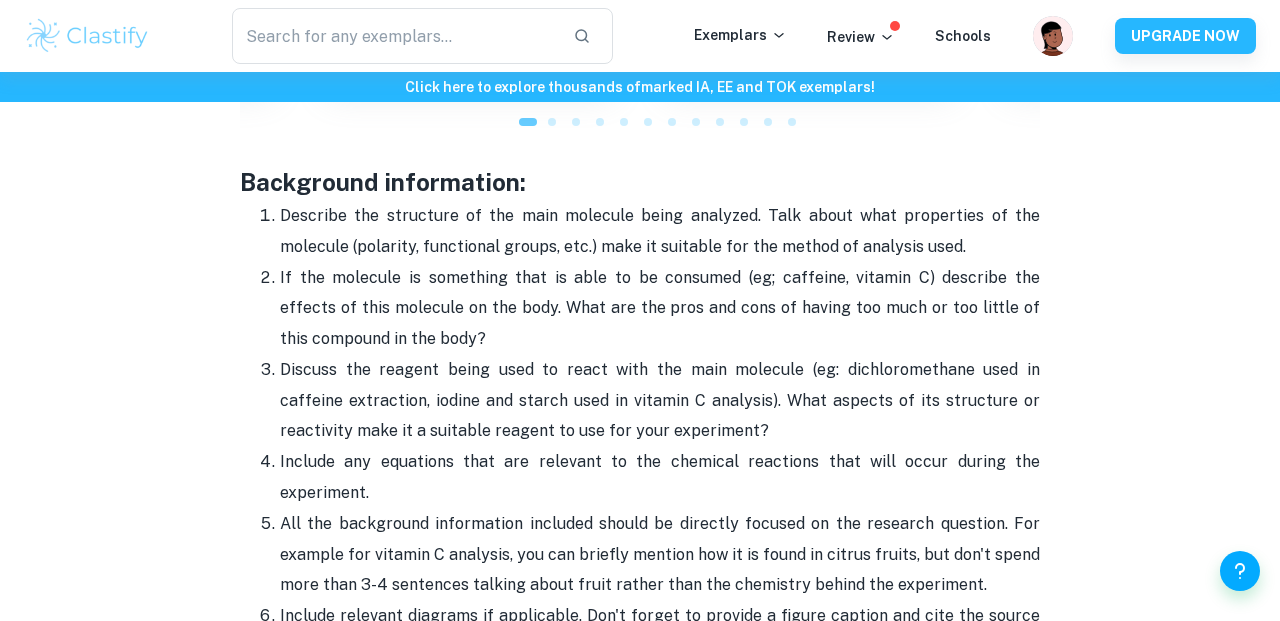 scroll, scrollTop: 2653, scrollLeft: 0, axis: vertical 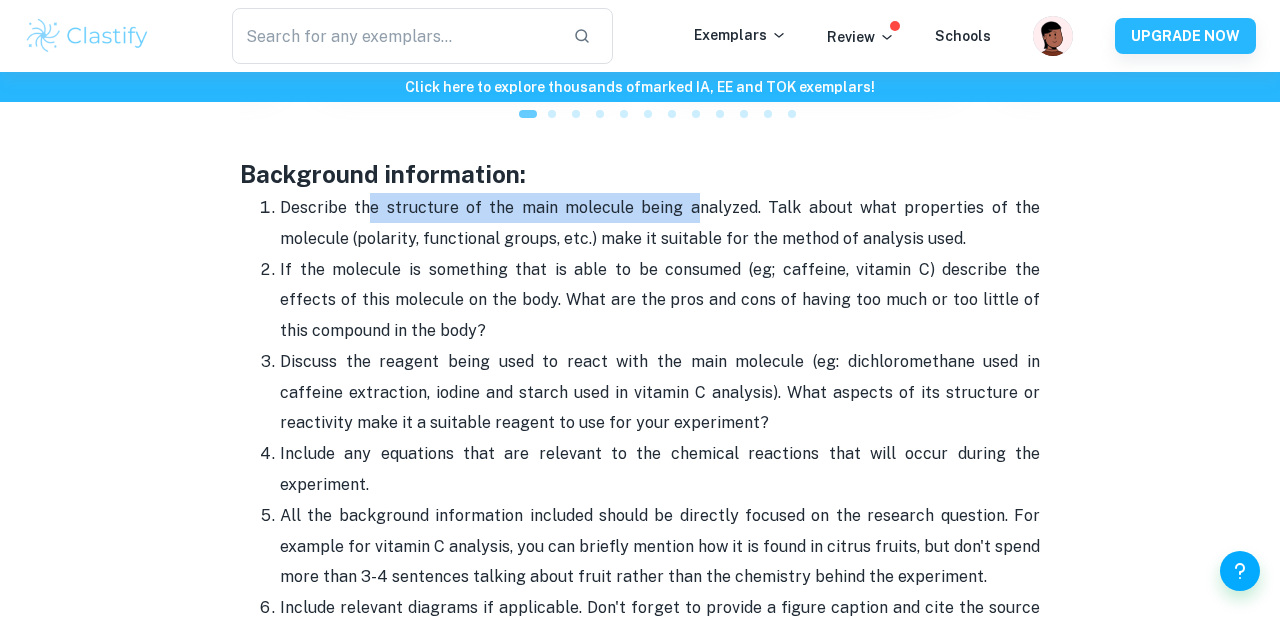 drag, startPoint x: 368, startPoint y: 212, endPoint x: 697, endPoint y: 198, distance: 329.29773 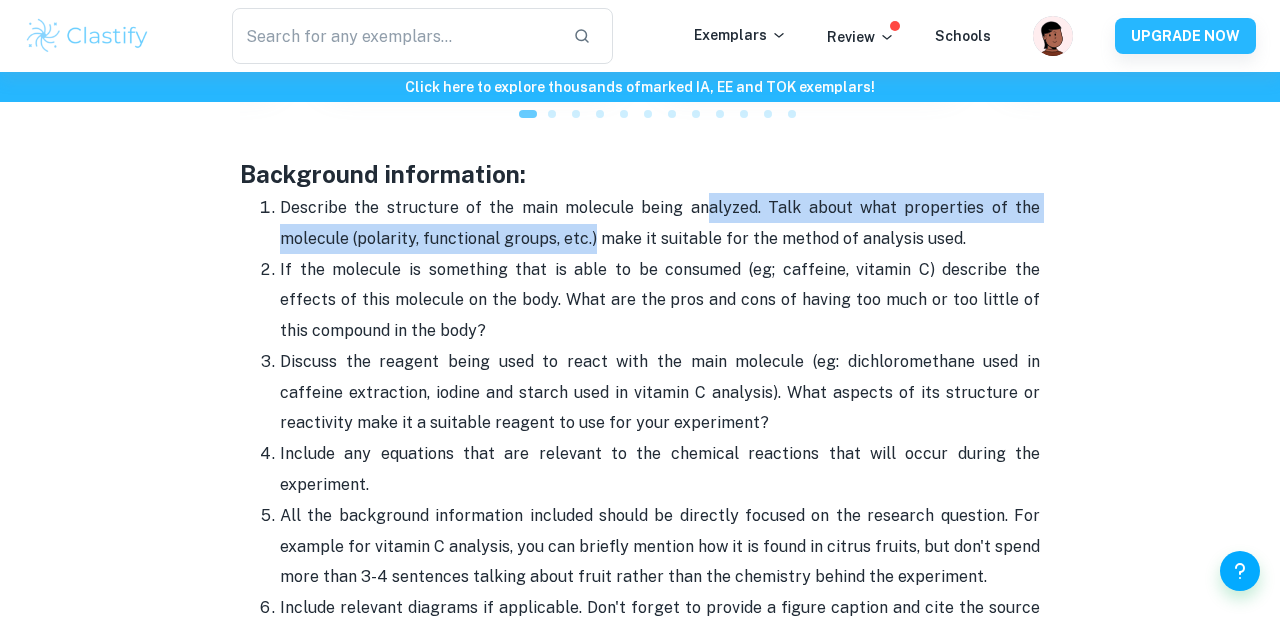 drag, startPoint x: 714, startPoint y: 202, endPoint x: 592, endPoint y: 247, distance: 130.0346 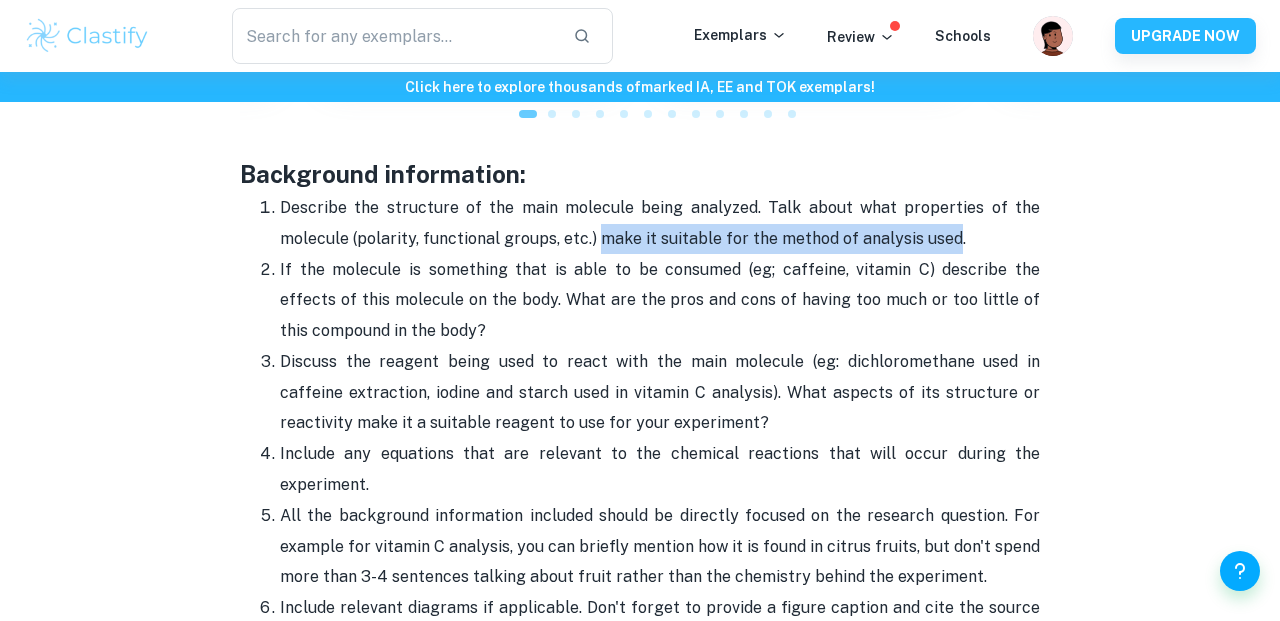 drag, startPoint x: 596, startPoint y: 243, endPoint x: 948, endPoint y: 240, distance: 352.0128 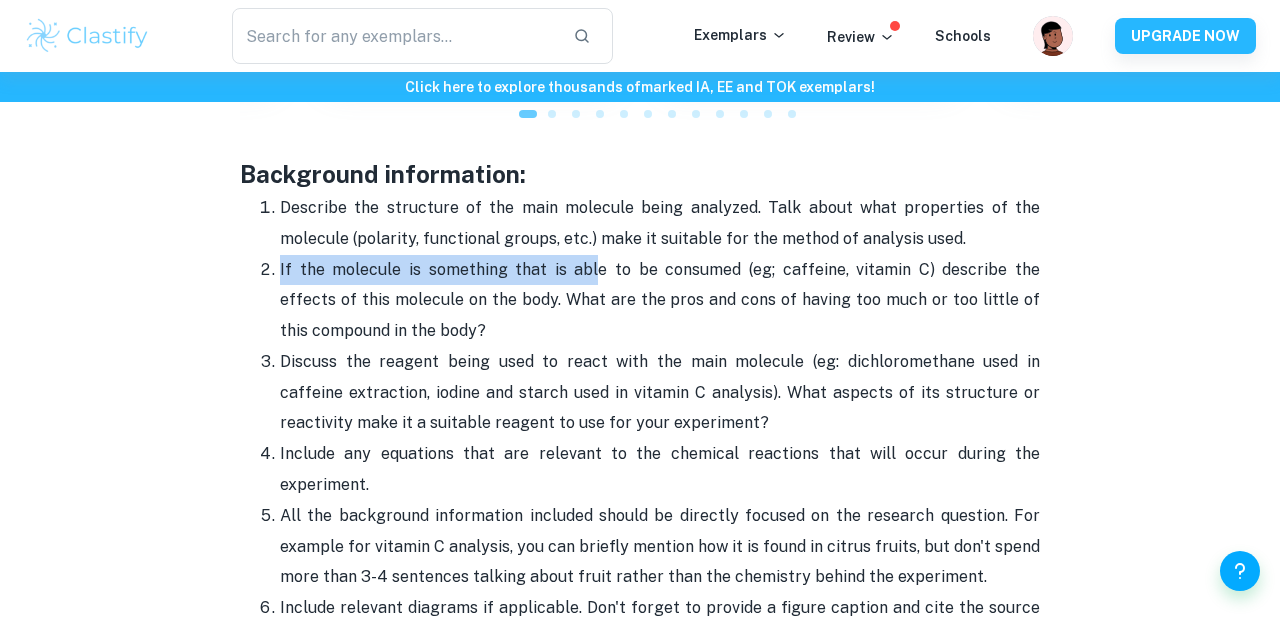 drag, startPoint x: 281, startPoint y: 267, endPoint x: 571, endPoint y: 270, distance: 290.0155 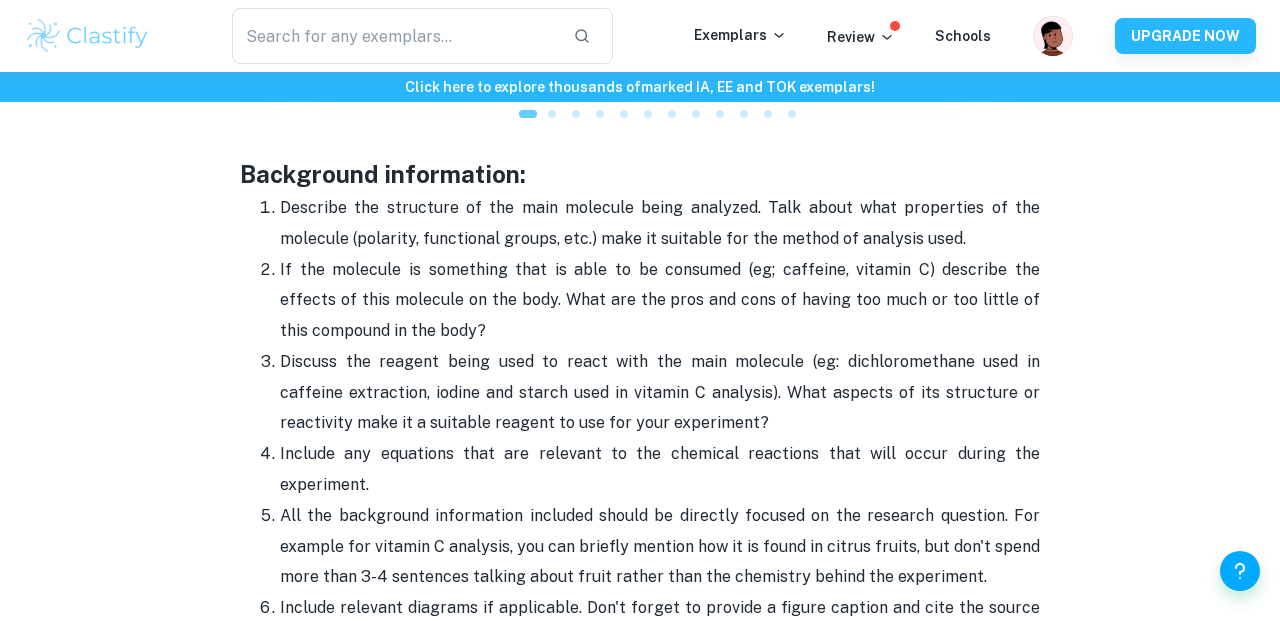 drag, startPoint x: 571, startPoint y: 270, endPoint x: 663, endPoint y: 325, distance: 107.18675 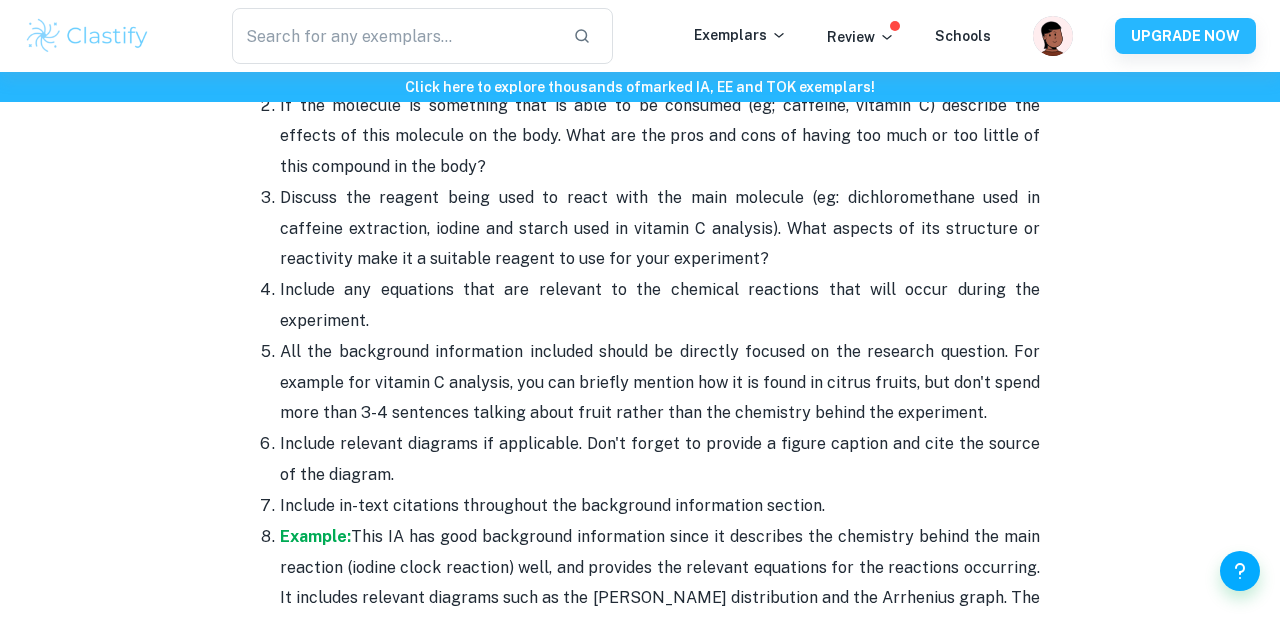 scroll, scrollTop: 2828, scrollLeft: 0, axis: vertical 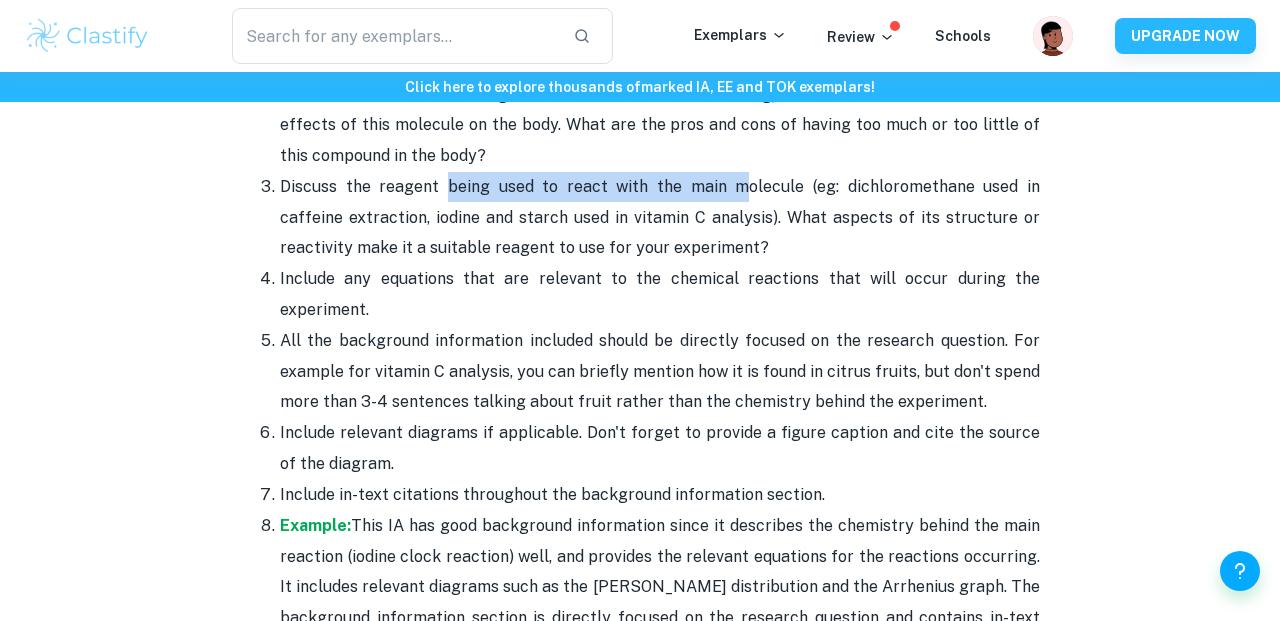 drag, startPoint x: 434, startPoint y: 181, endPoint x: 704, endPoint y: 179, distance: 270.00742 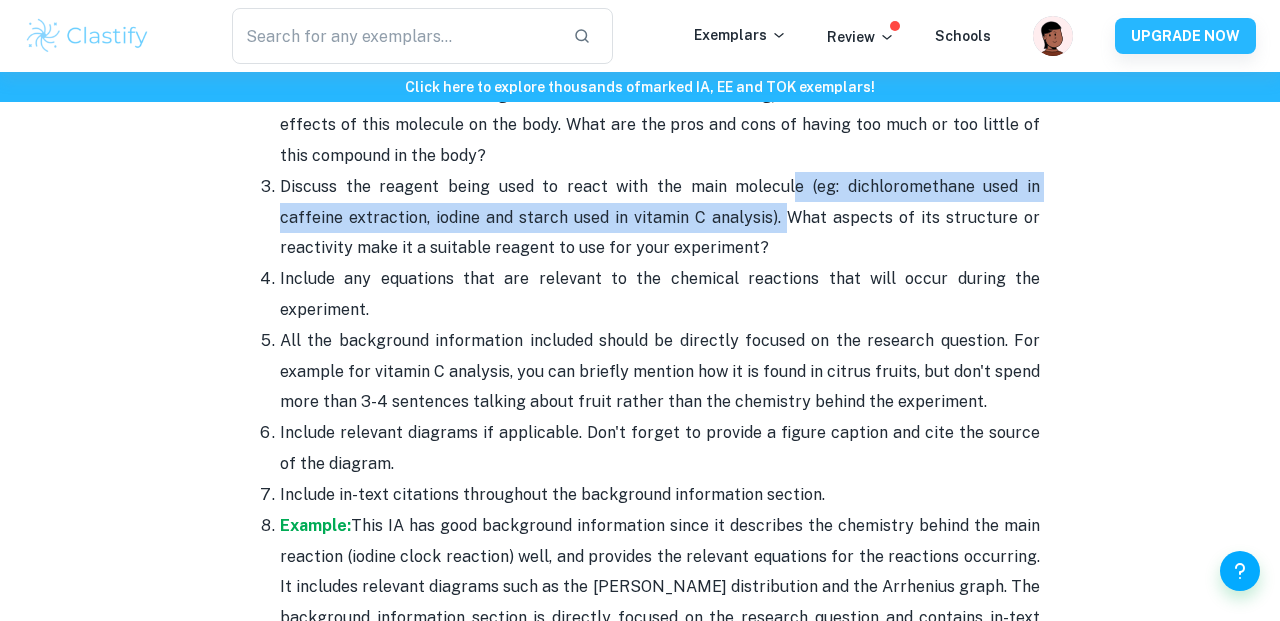 drag, startPoint x: 747, startPoint y: 180, endPoint x: 719, endPoint y: 220, distance: 48.82622 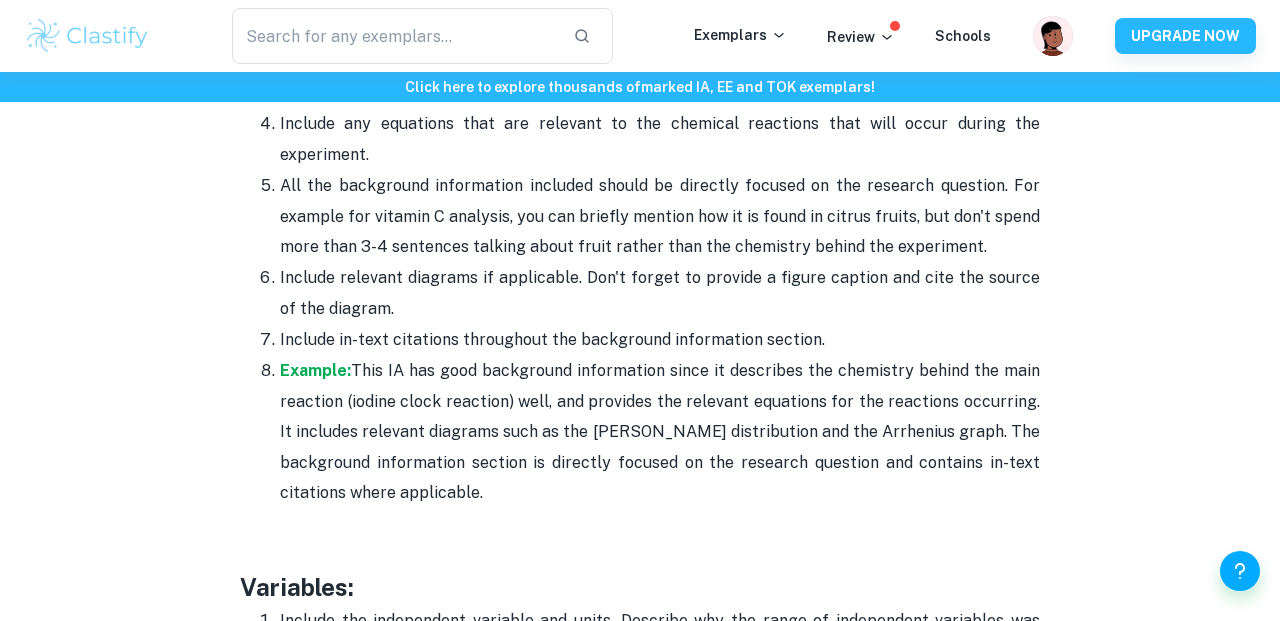 scroll, scrollTop: 2987, scrollLeft: 0, axis: vertical 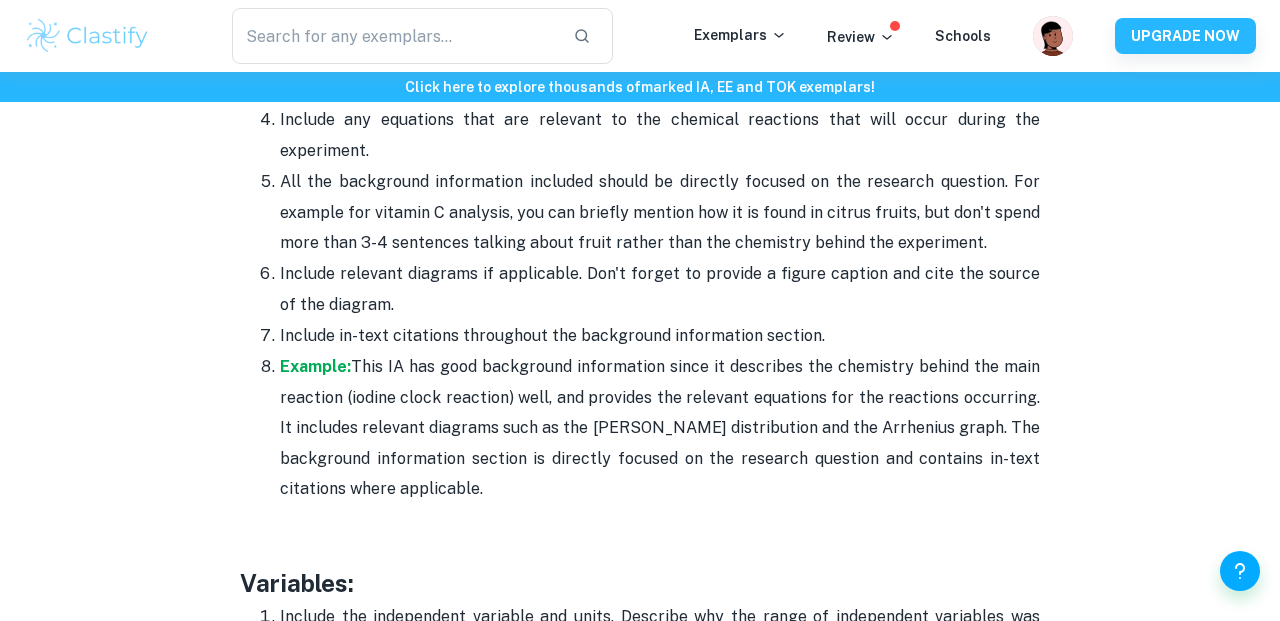 drag, startPoint x: 334, startPoint y: 128, endPoint x: 392, endPoint y: 146, distance: 60.728905 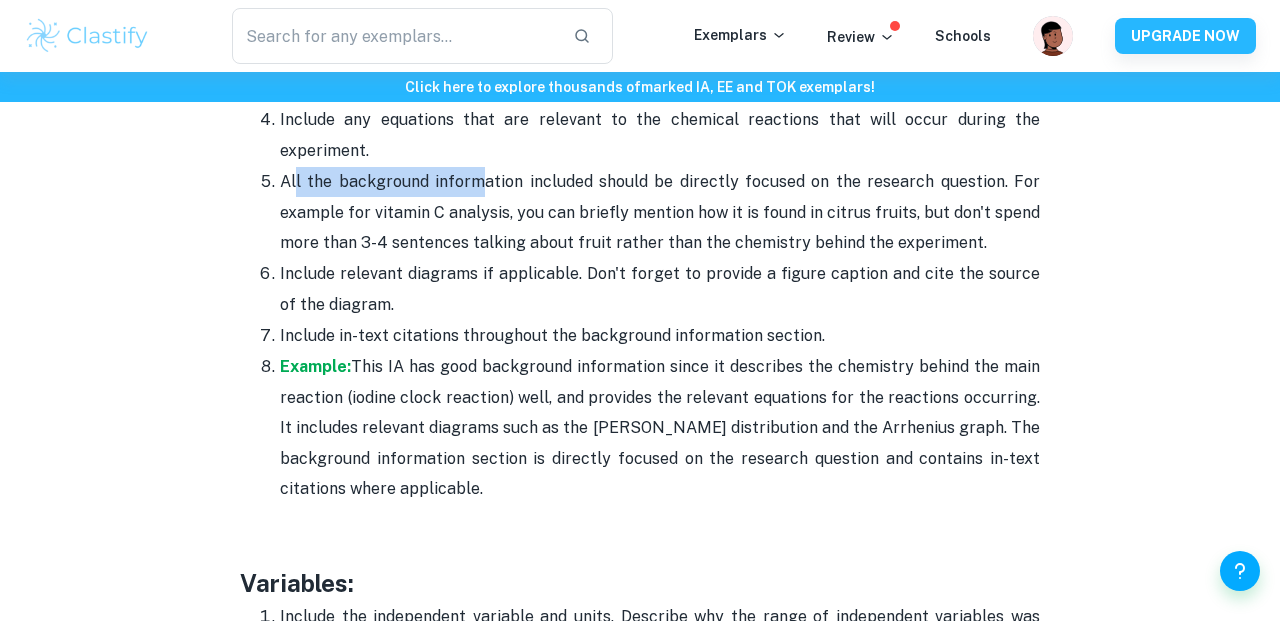 drag, startPoint x: 294, startPoint y: 179, endPoint x: 482, endPoint y: 186, distance: 188.13028 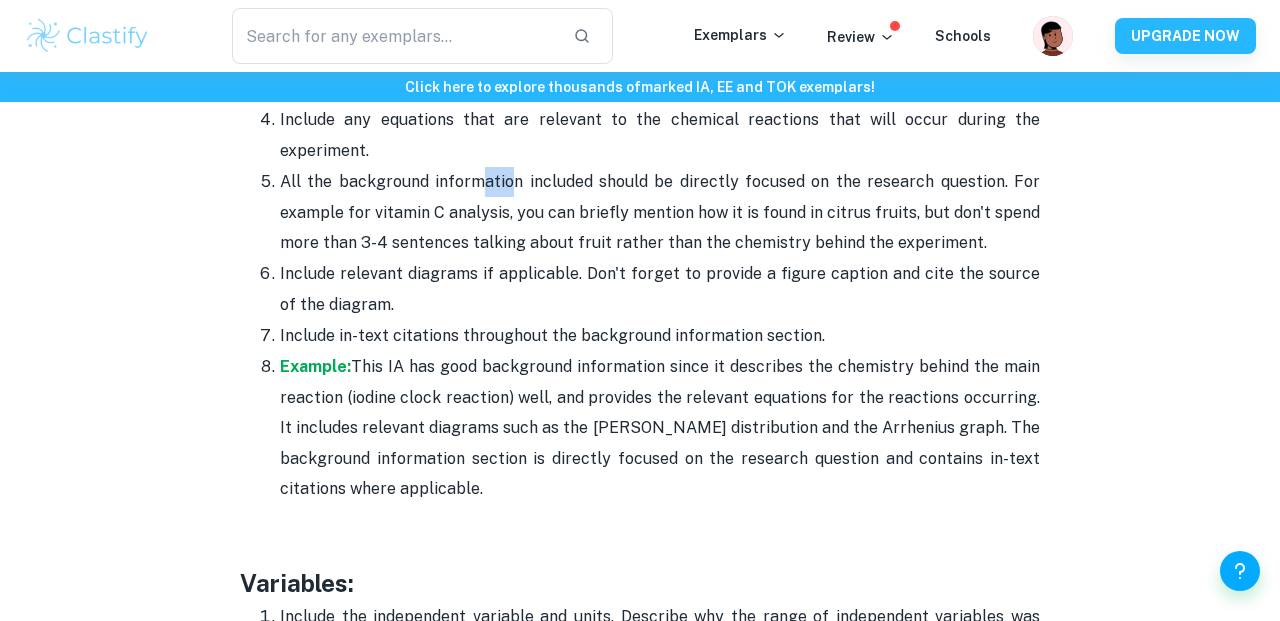 drag, startPoint x: 482, startPoint y: 186, endPoint x: 510, endPoint y: 183, distance: 28.160255 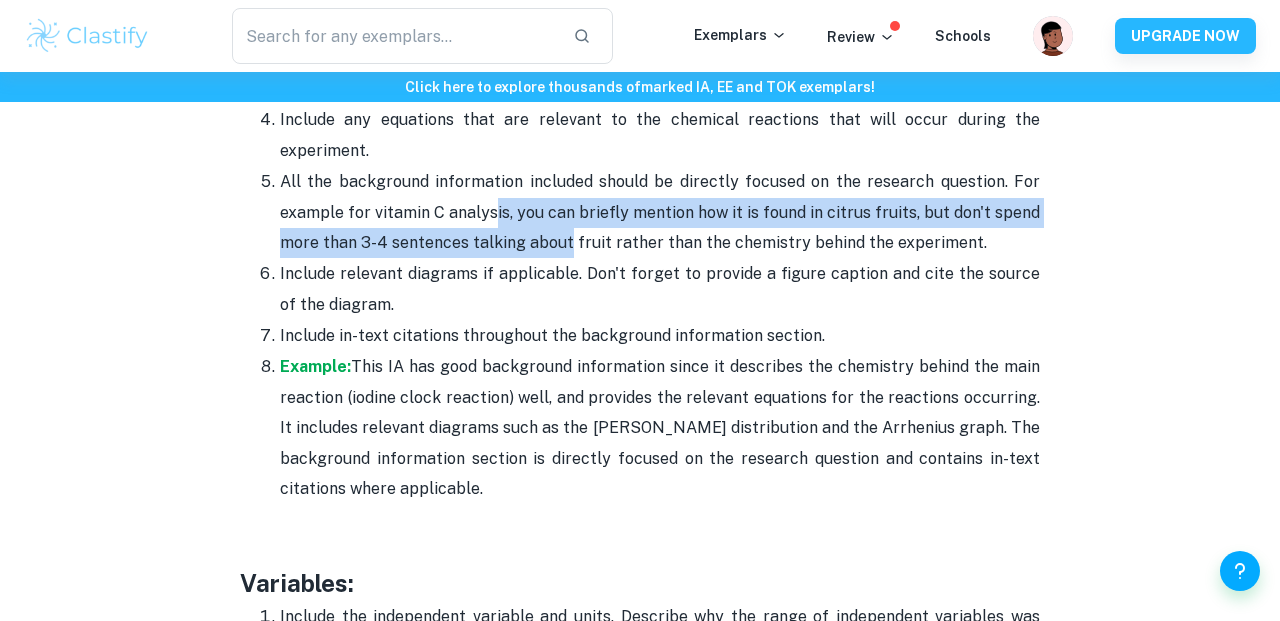 drag, startPoint x: 497, startPoint y: 199, endPoint x: 570, endPoint y: 246, distance: 86.821655 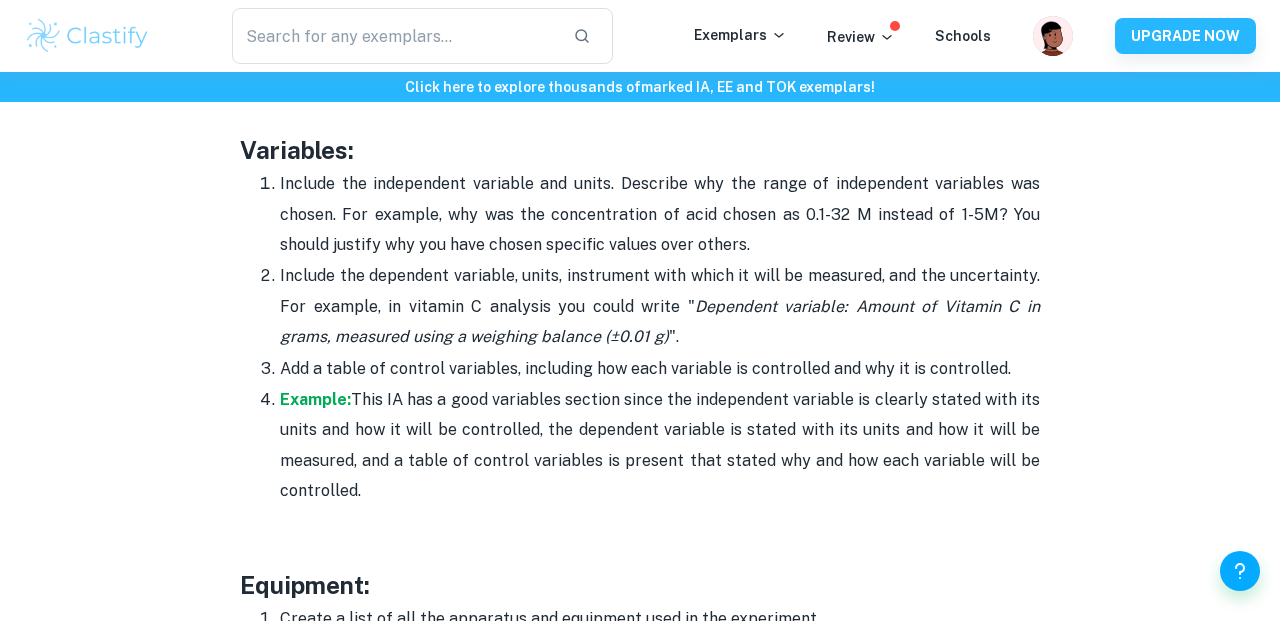 scroll, scrollTop: 3447, scrollLeft: 0, axis: vertical 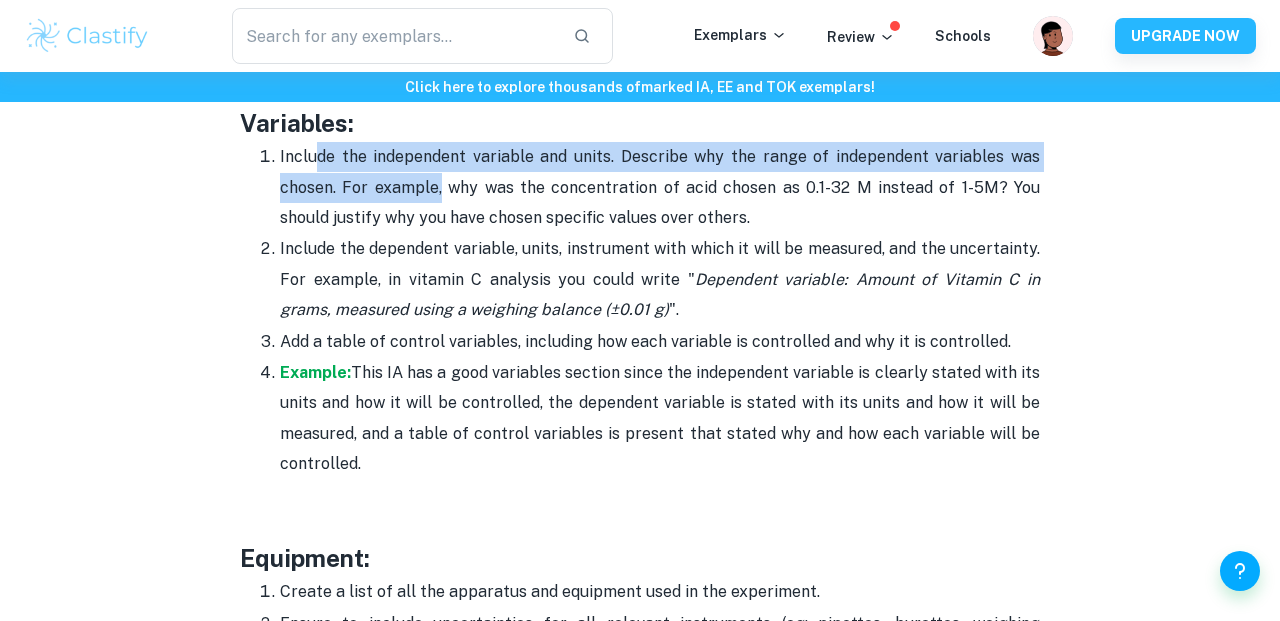 drag, startPoint x: 317, startPoint y: 164, endPoint x: 440, endPoint y: 187, distance: 125.13193 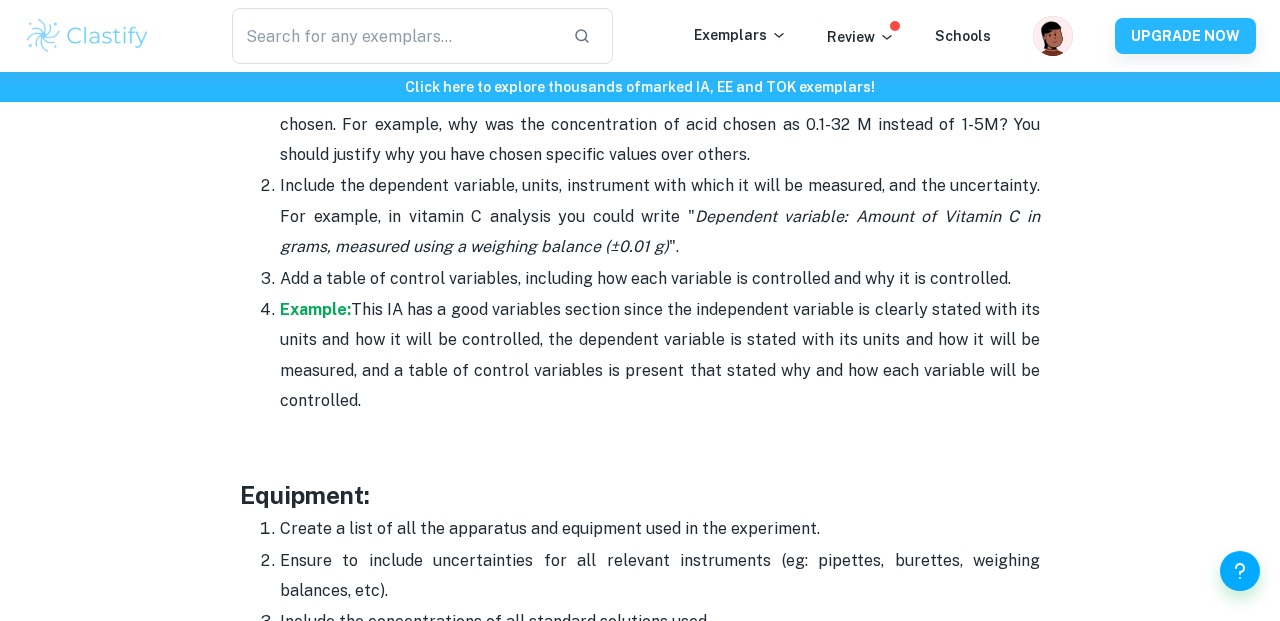 scroll, scrollTop: 3513, scrollLeft: 0, axis: vertical 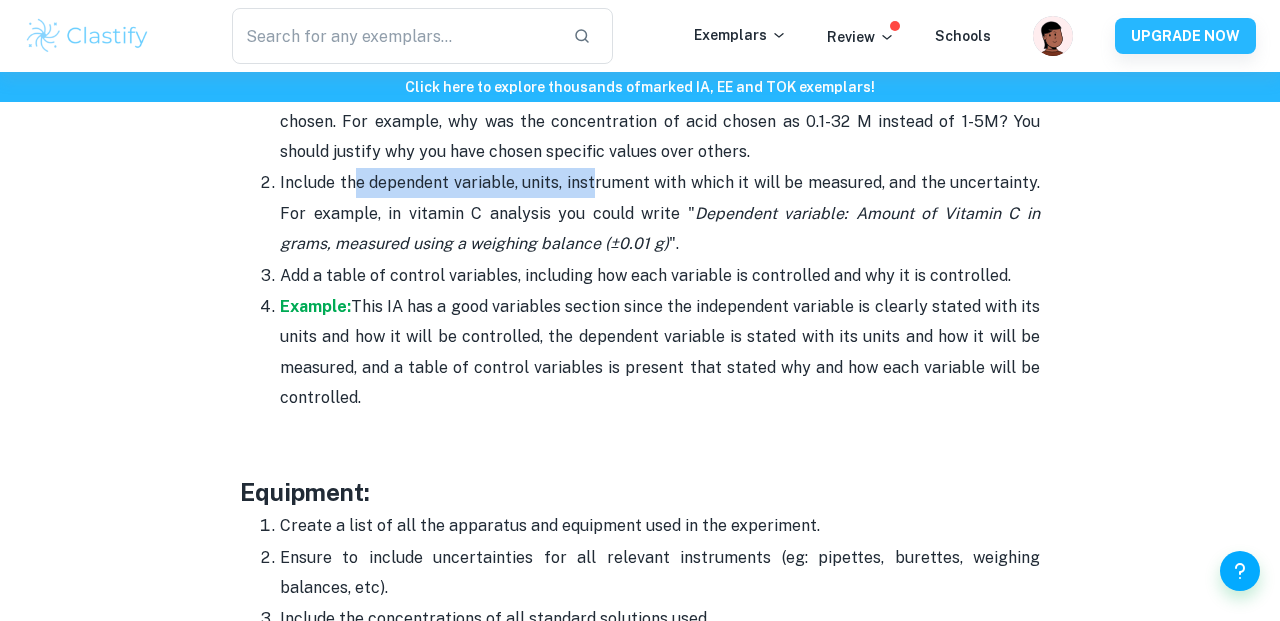drag, startPoint x: 351, startPoint y: 183, endPoint x: 597, endPoint y: 183, distance: 246 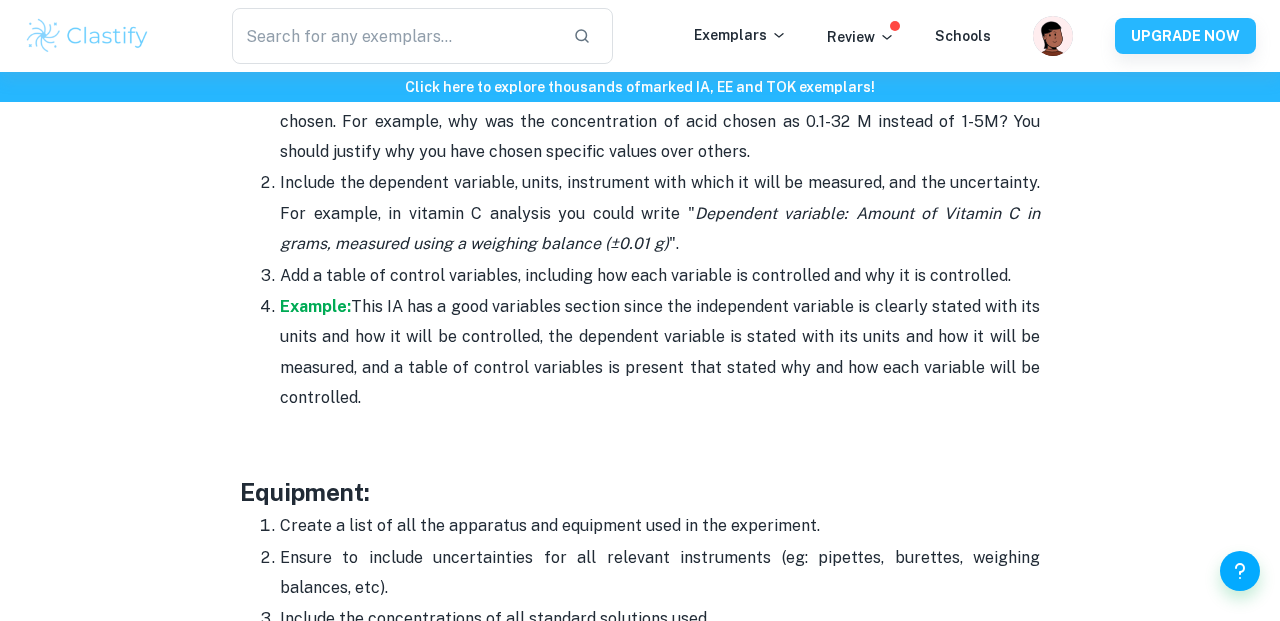 drag, startPoint x: 597, startPoint y: 183, endPoint x: 612, endPoint y: 197, distance: 20.518284 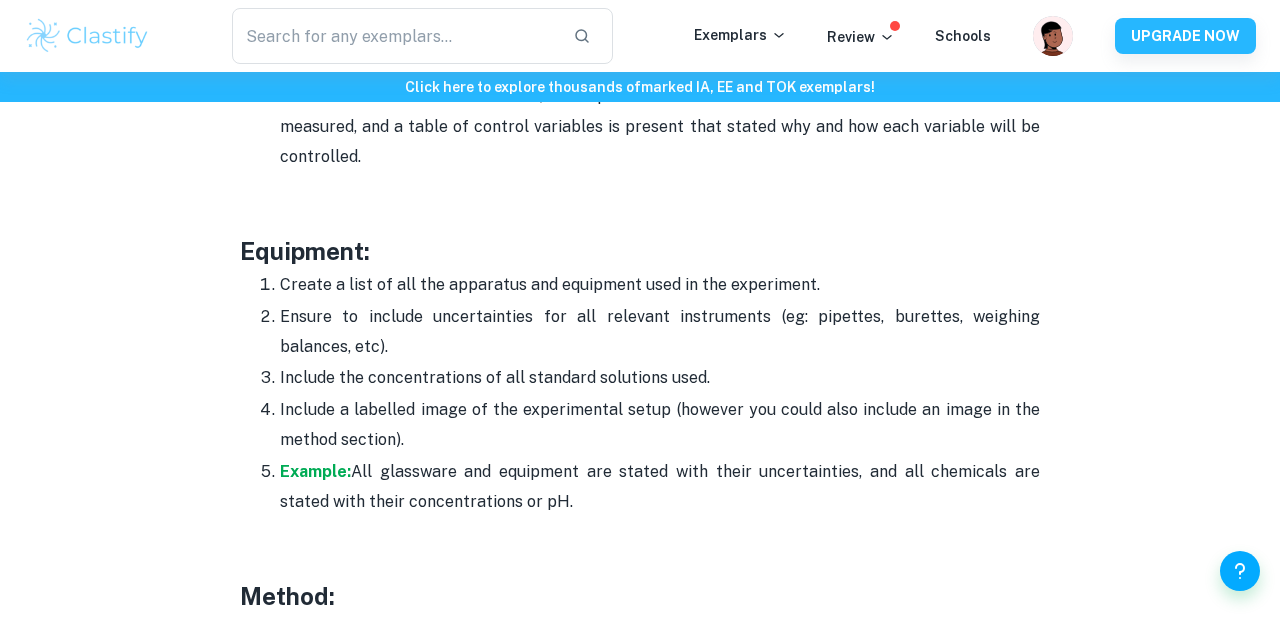 scroll, scrollTop: 3766, scrollLeft: 0, axis: vertical 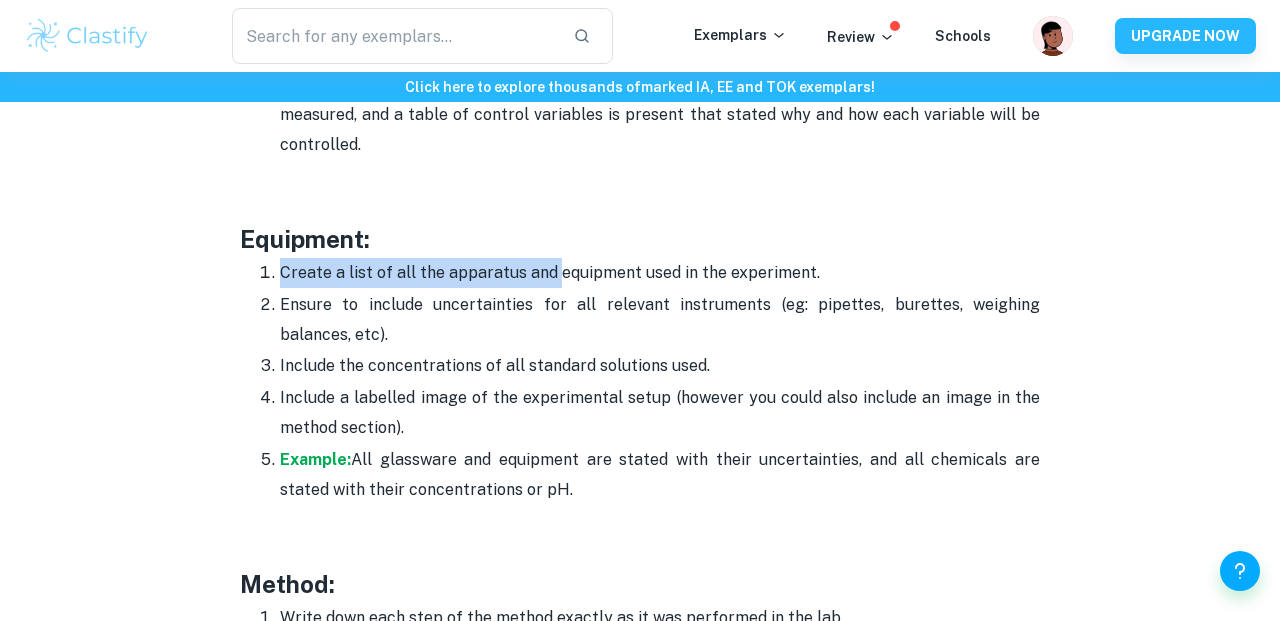 drag, startPoint x: 282, startPoint y: 276, endPoint x: 555, endPoint y: 274, distance: 273.00732 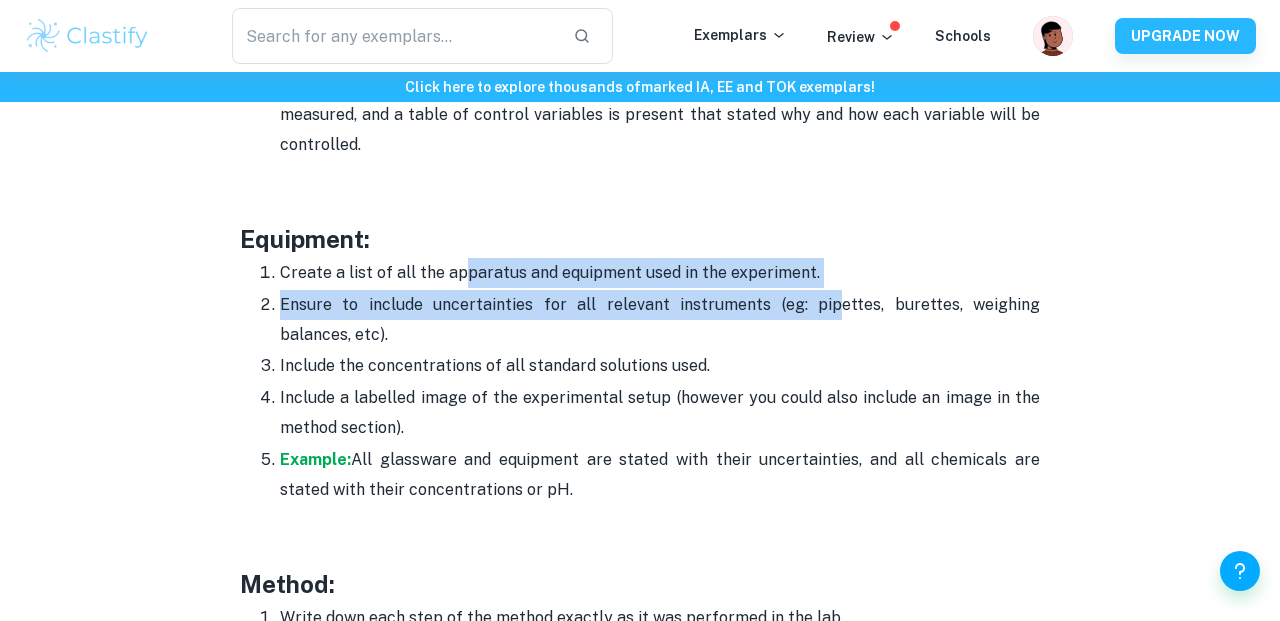 drag, startPoint x: 461, startPoint y: 278, endPoint x: 774, endPoint y: 292, distance: 313.31296 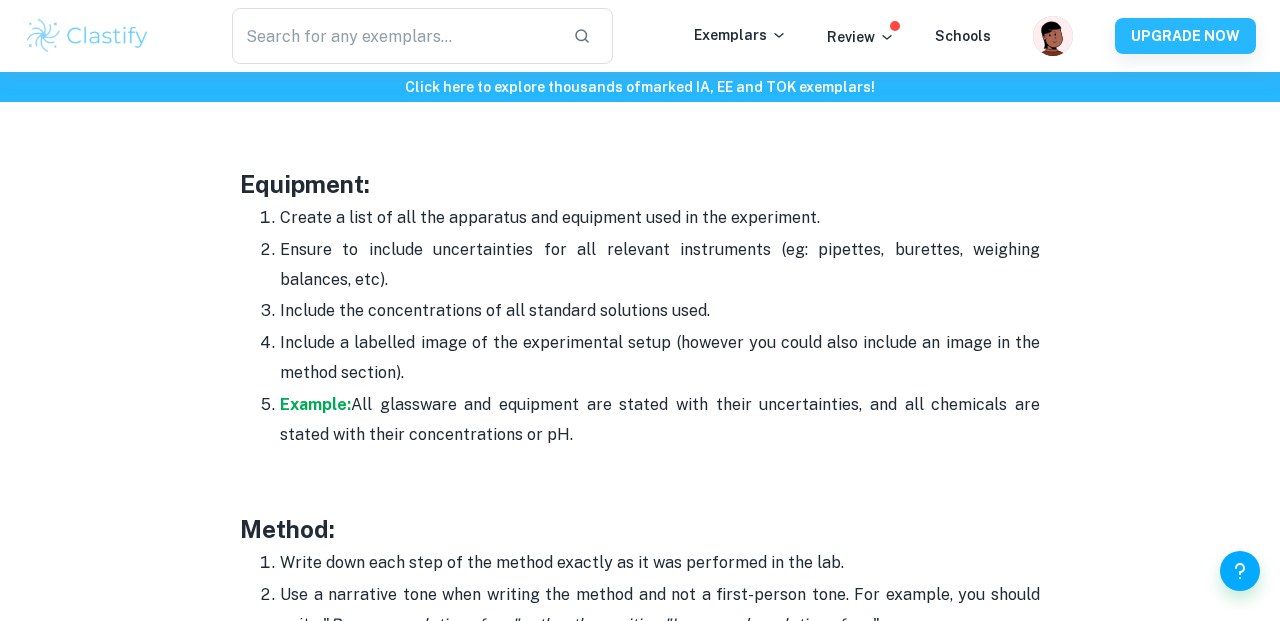 scroll, scrollTop: 3825, scrollLeft: 0, axis: vertical 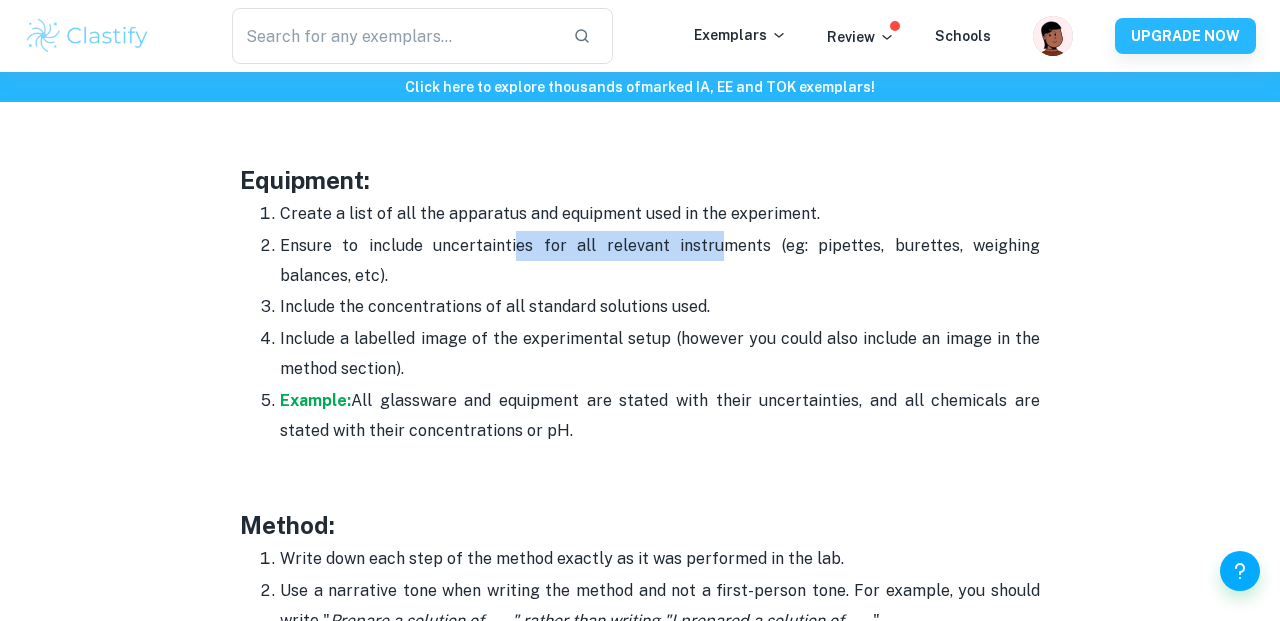 drag, startPoint x: 499, startPoint y: 245, endPoint x: 675, endPoint y: 245, distance: 176 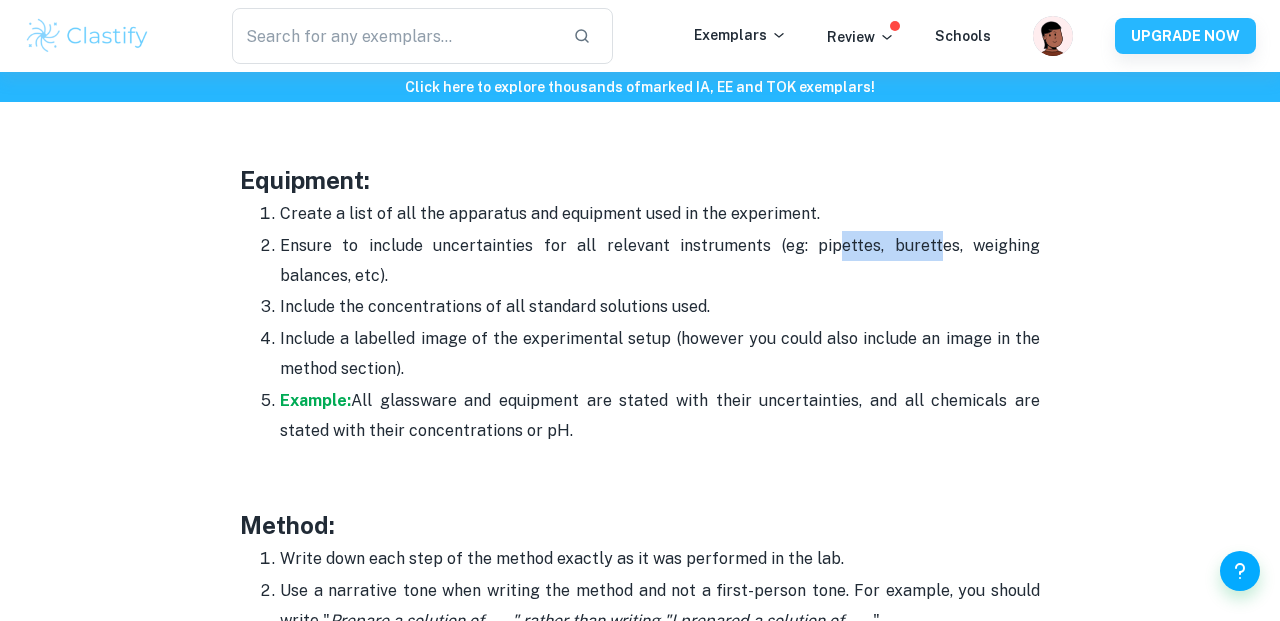 drag, startPoint x: 781, startPoint y: 244, endPoint x: 876, endPoint y: 258, distance: 96.02604 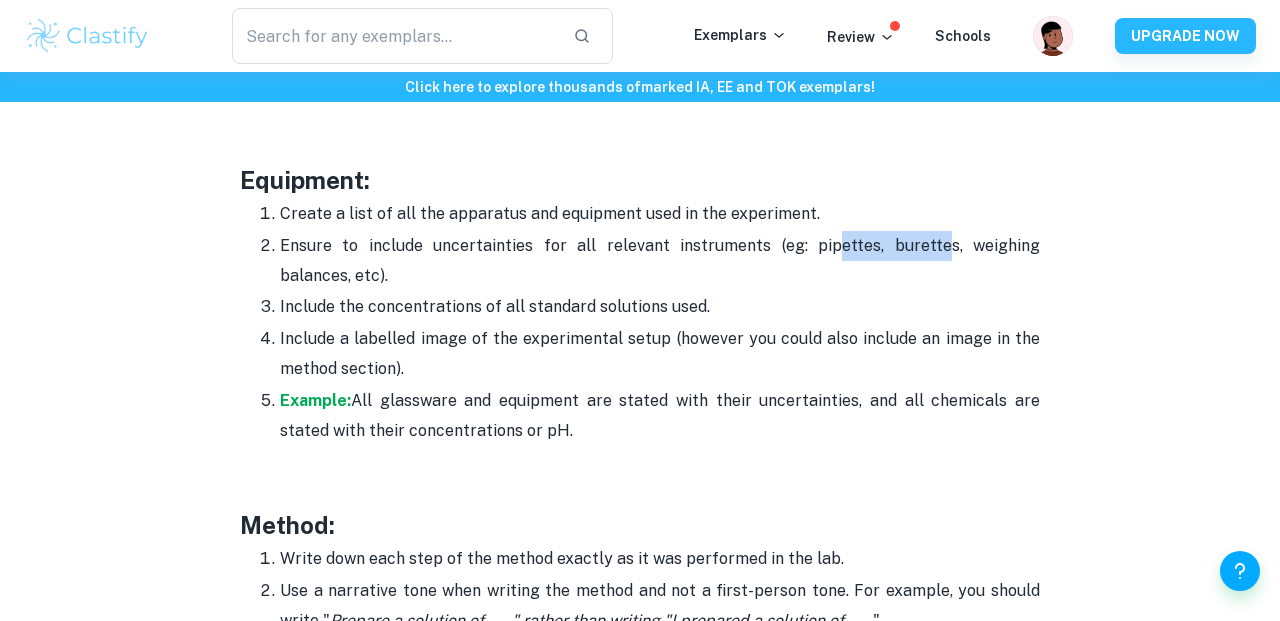 click on "Ensure to include uncertainties for all relevant instruments (eg: pipettes, burettes, weighing balances, etc)." at bounding box center [660, 261] 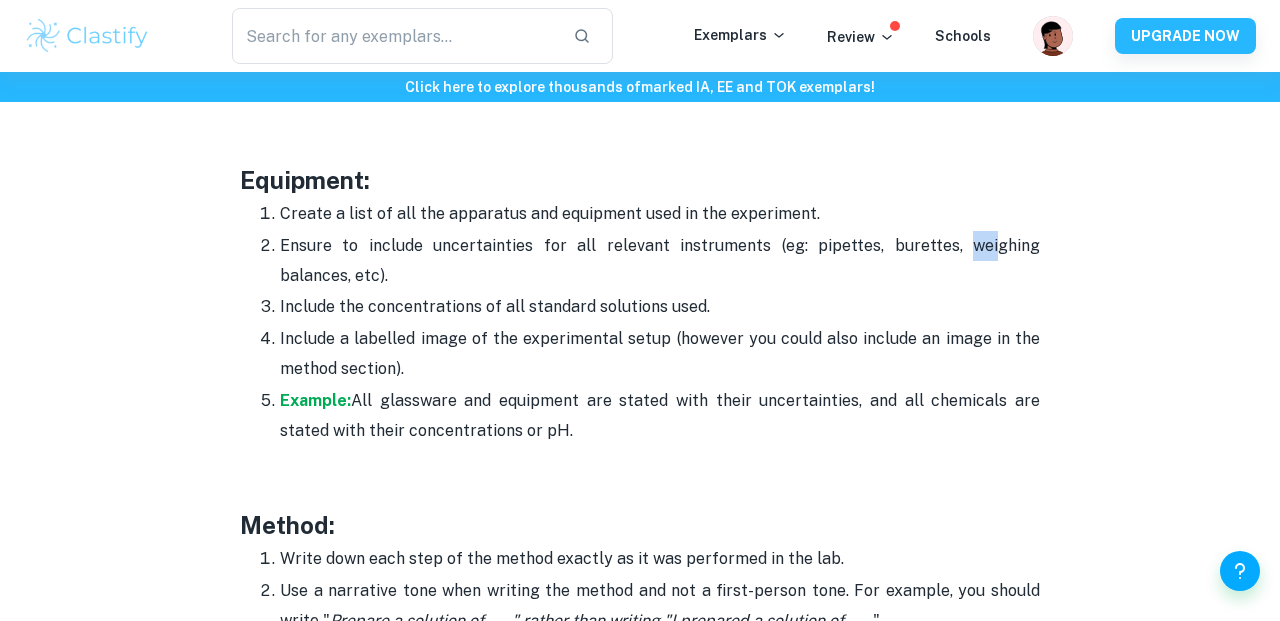 drag, startPoint x: 896, startPoint y: 239, endPoint x: 925, endPoint y: 256, distance: 33.61547 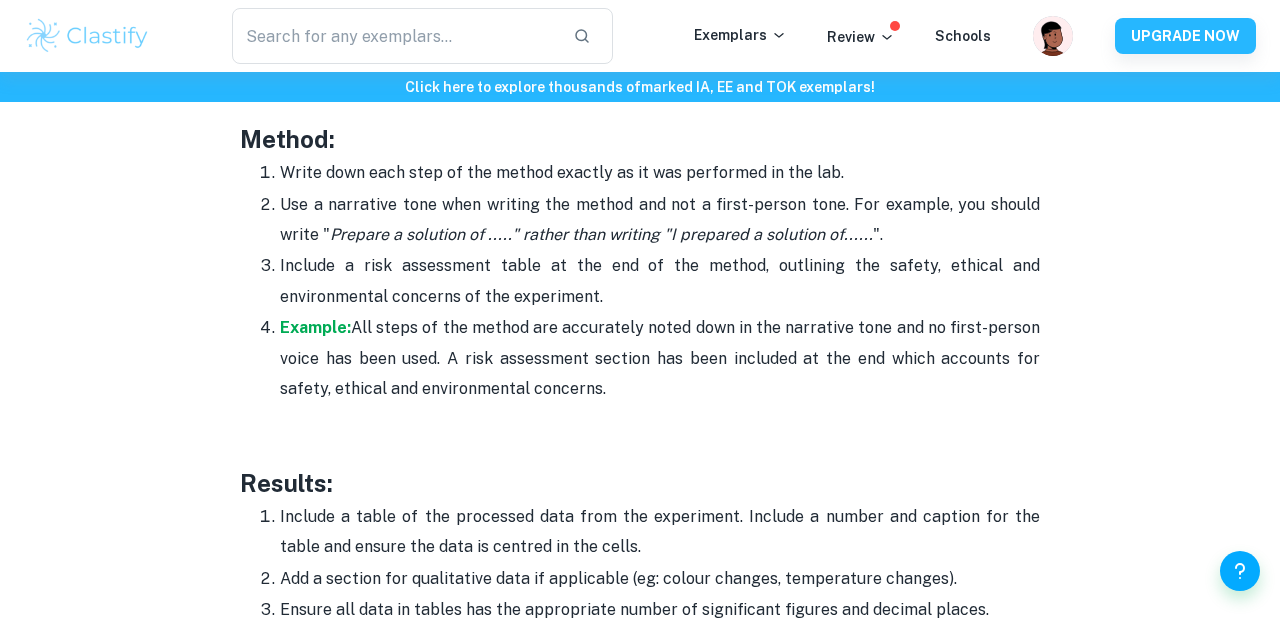scroll, scrollTop: 4221, scrollLeft: 0, axis: vertical 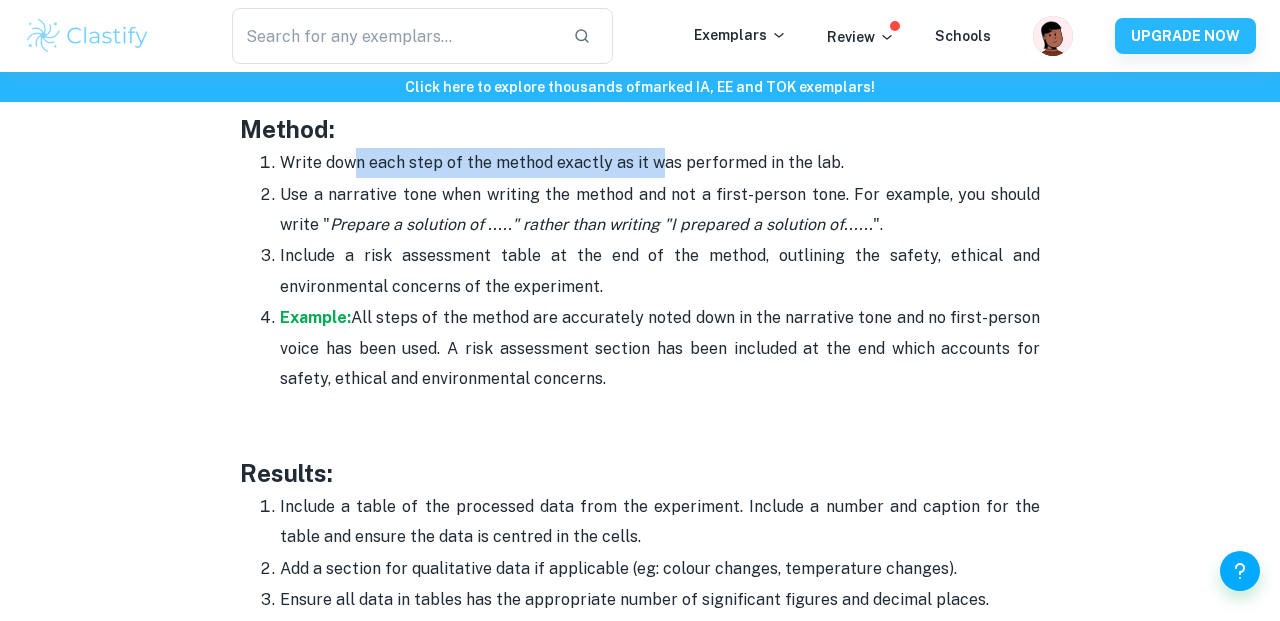 drag, startPoint x: 350, startPoint y: 164, endPoint x: 650, endPoint y: 164, distance: 300 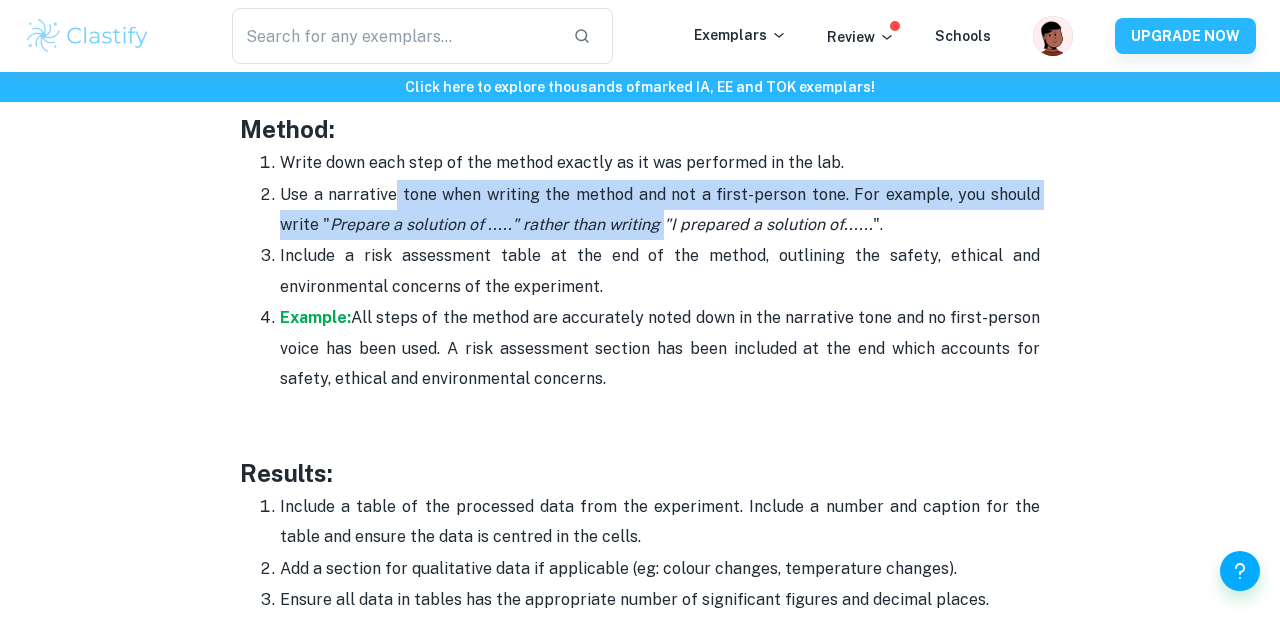 drag, startPoint x: 391, startPoint y: 191, endPoint x: 659, endPoint y: 224, distance: 270.02408 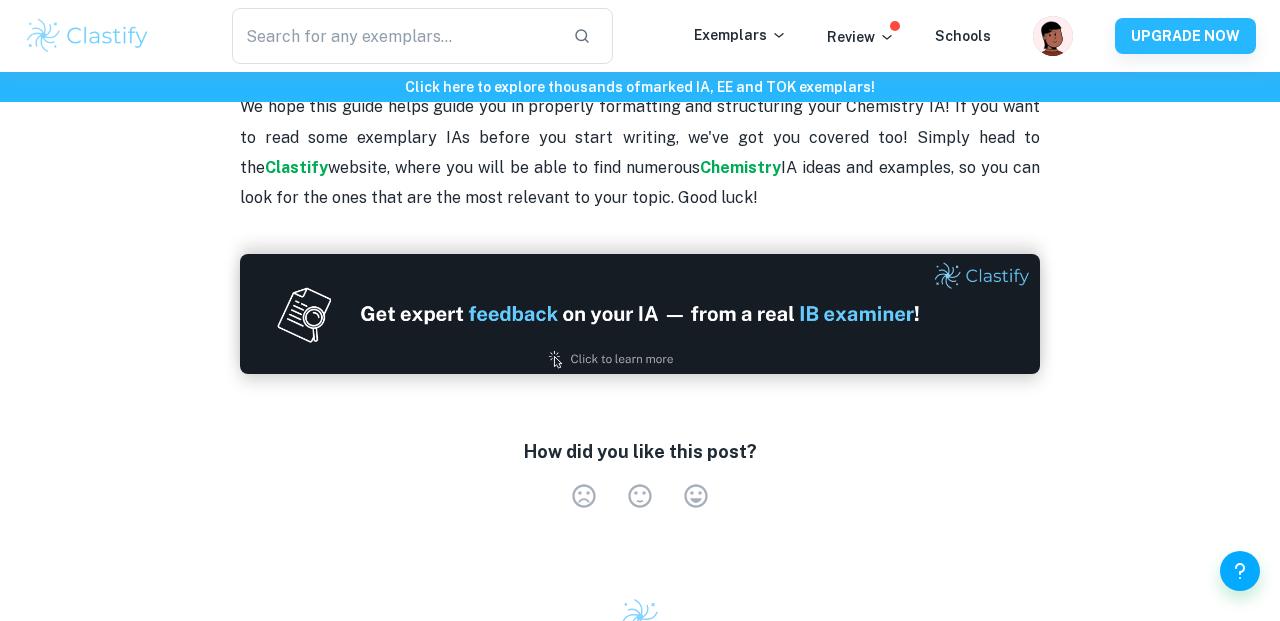 scroll, scrollTop: 6744, scrollLeft: 0, axis: vertical 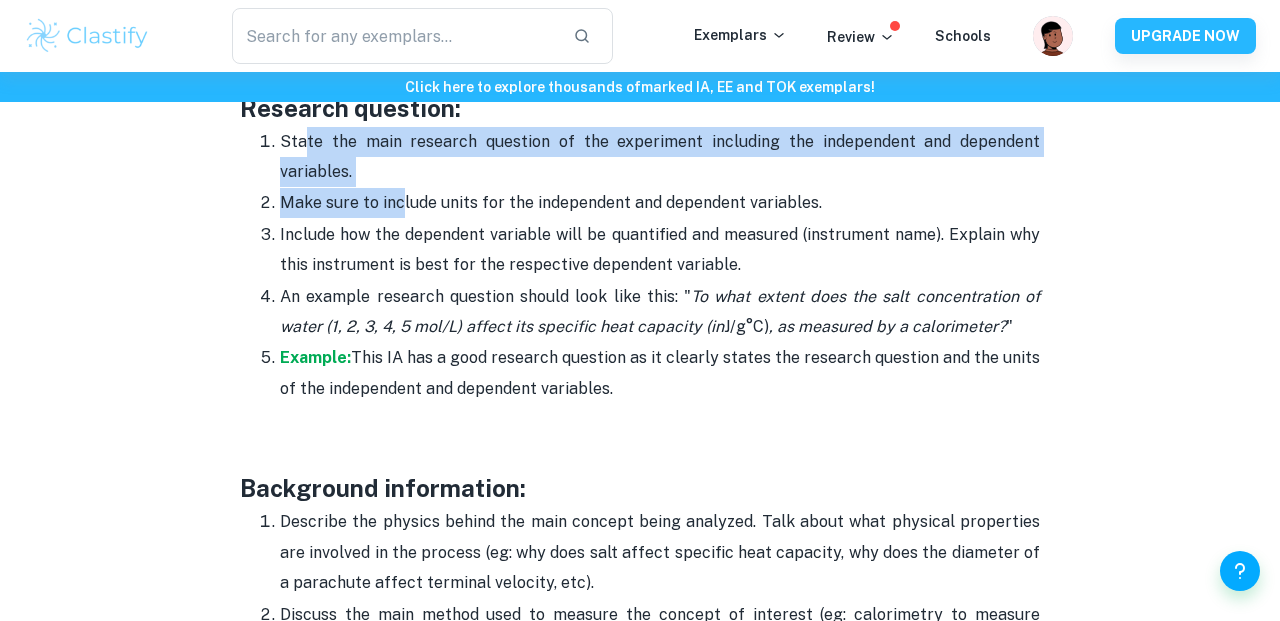 drag, startPoint x: 306, startPoint y: 143, endPoint x: 401, endPoint y: 203, distance: 112.36102 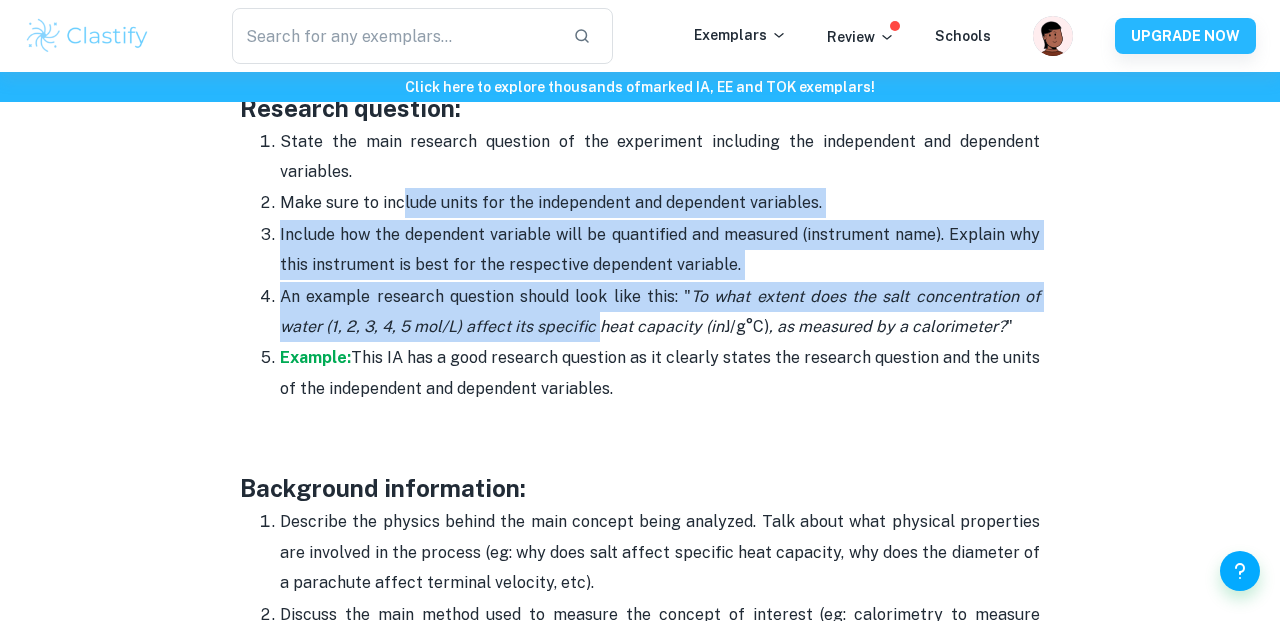 drag, startPoint x: 401, startPoint y: 203, endPoint x: 598, endPoint y: 324, distance: 231.19257 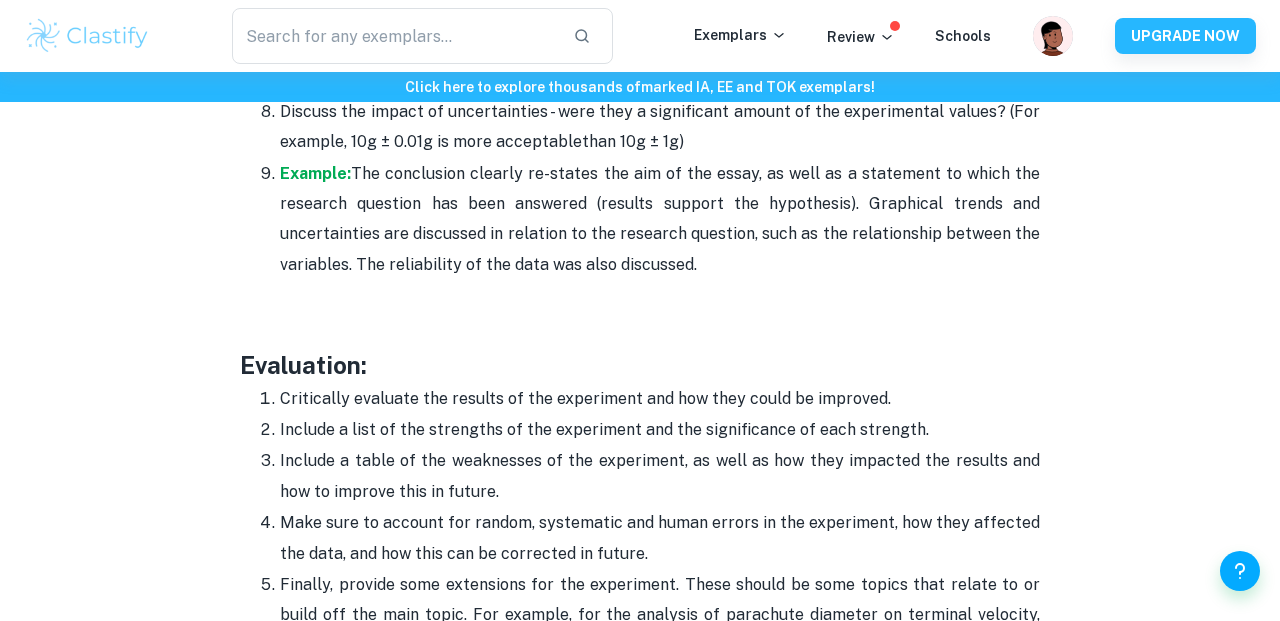 scroll, scrollTop: 5594, scrollLeft: 0, axis: vertical 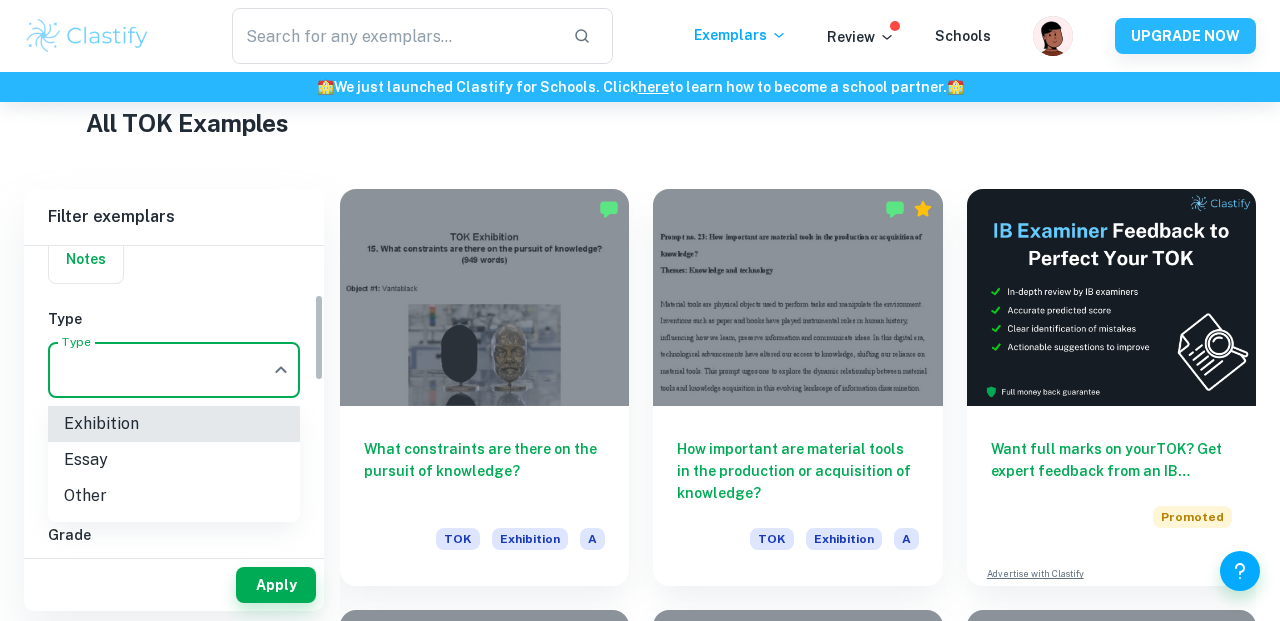 click on "We value your privacy We use cookies to enhance your browsing experience, serve personalised ads or content, and analyse our traffic. By clicking "Accept All", you consent to our use of cookies.   Cookie Policy Customise   Reject All   Accept All   Customise Consent Preferences   We use cookies to help you navigate efficiently and perform certain functions. You will find detailed information about all cookies under each consent category below. The cookies that are categorised as "Necessary" are stored on your browser as they are essential for enabling the basic functionalities of the site. ...  Show more For more information on how Google's third-party cookies operate and handle your data, see:   Google Privacy Policy Necessary Always Active Necessary cookies are required to enable the basic features of this site, such as providing secure log-in or adjusting your consent preferences. These cookies do not store any personally identifiable data. Functional Analytics Performance Advertisement Uncategorised" at bounding box center [640, 25] 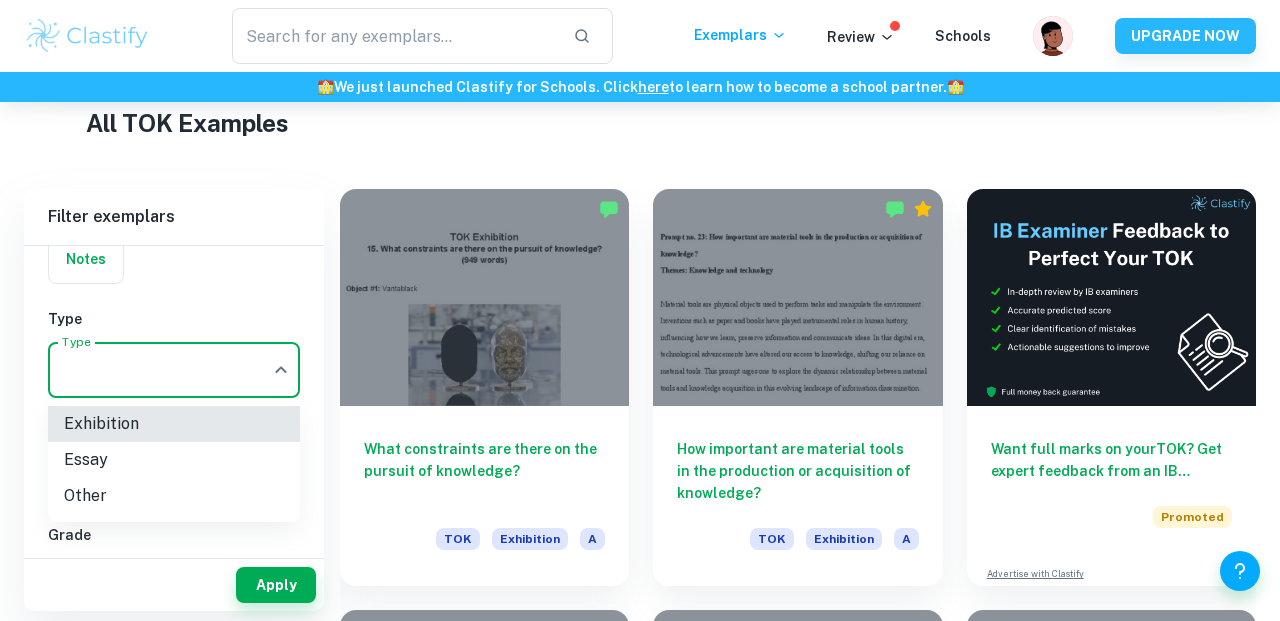 click on "Exhibition" at bounding box center (174, 424) 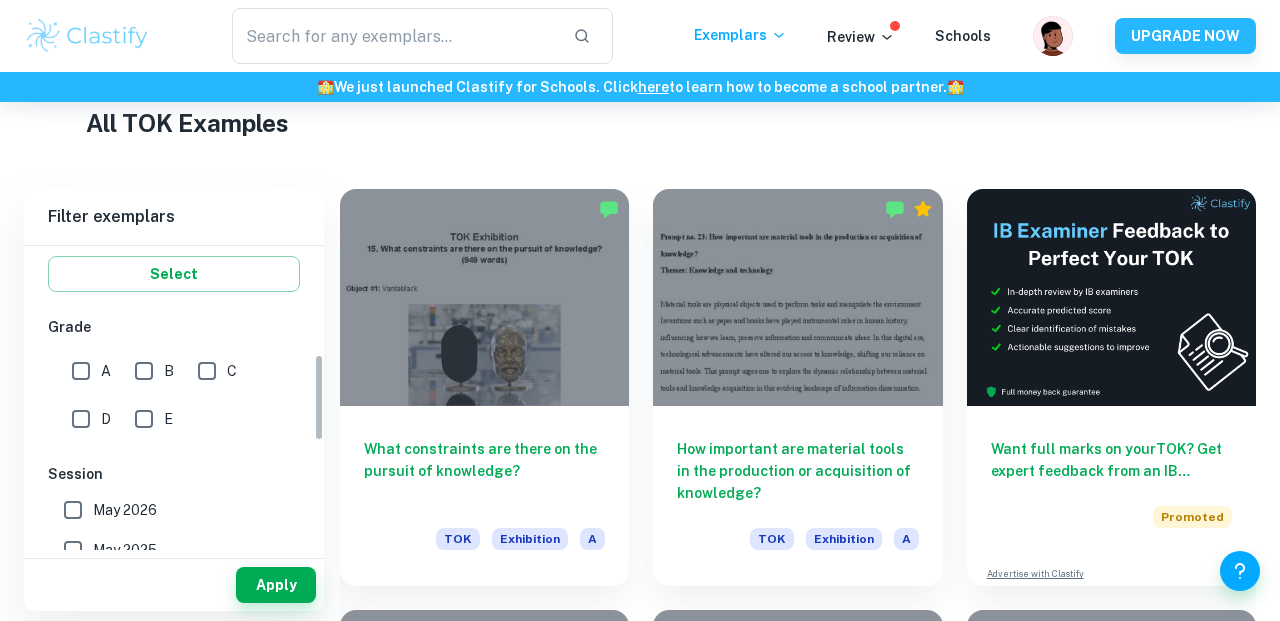 scroll, scrollTop: 377, scrollLeft: 0, axis: vertical 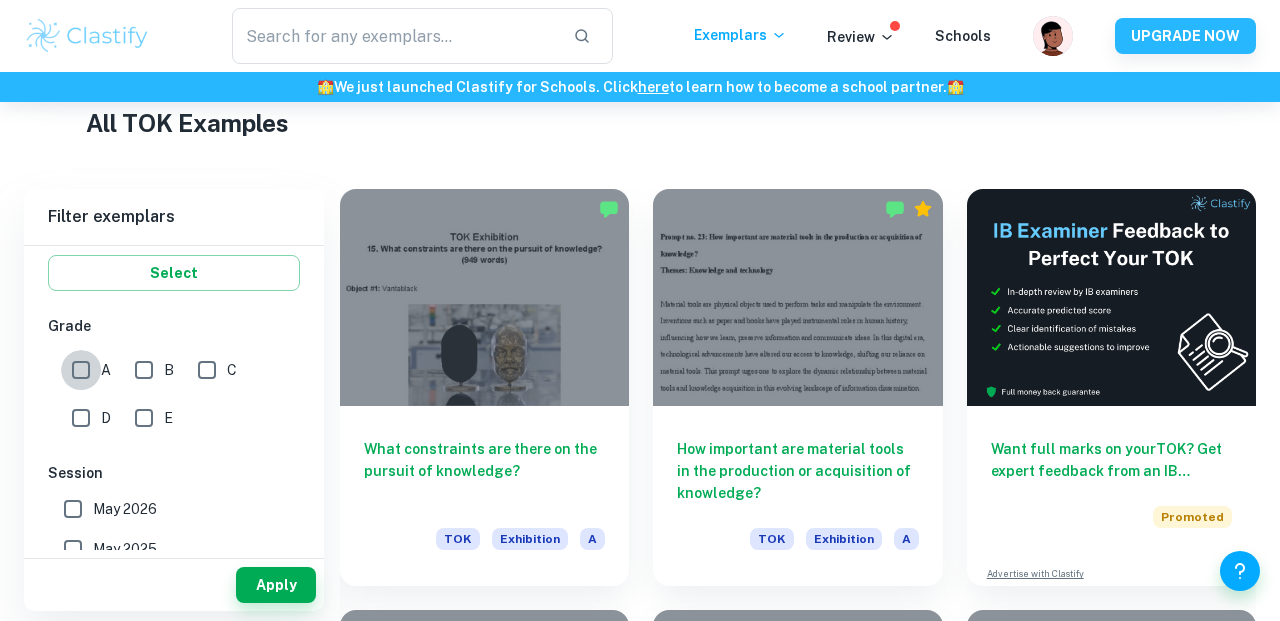 click on "A" at bounding box center (81, 370) 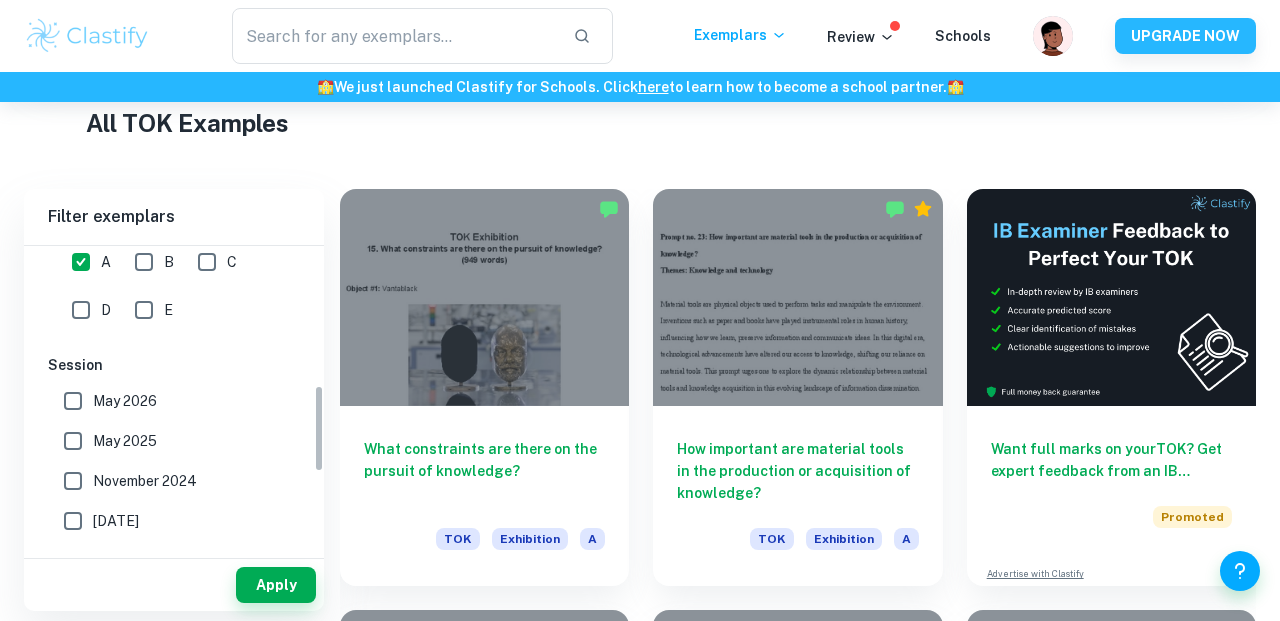 scroll, scrollTop: 514, scrollLeft: 0, axis: vertical 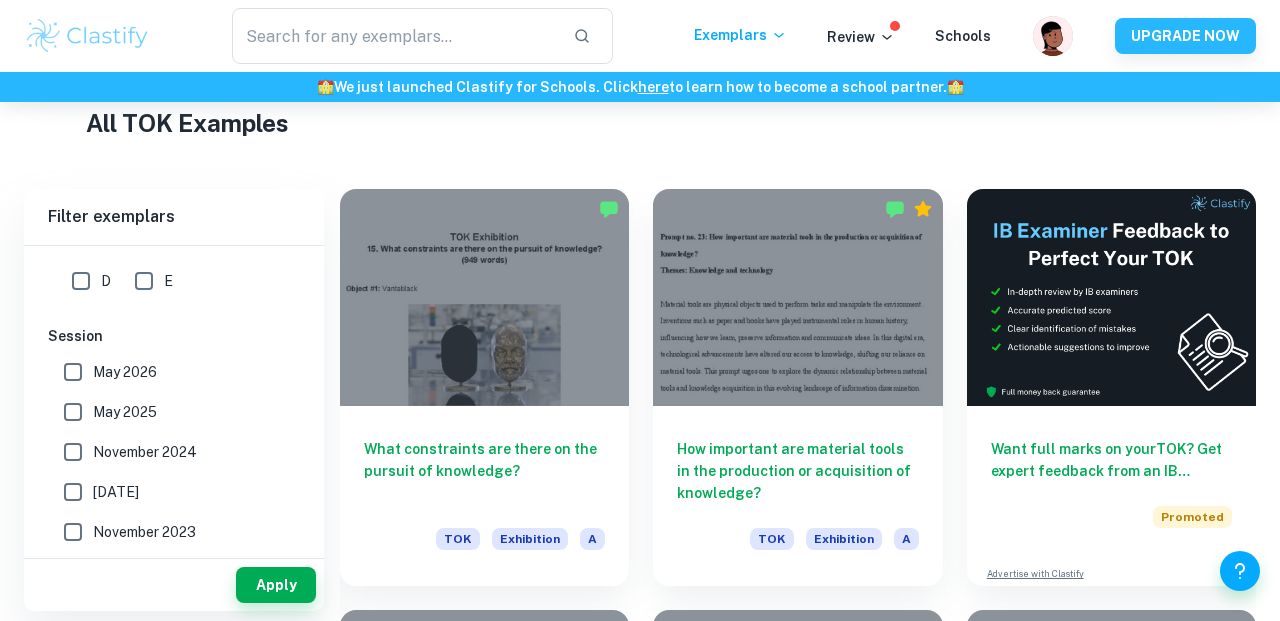 click on "May 2025" at bounding box center (168, 412) 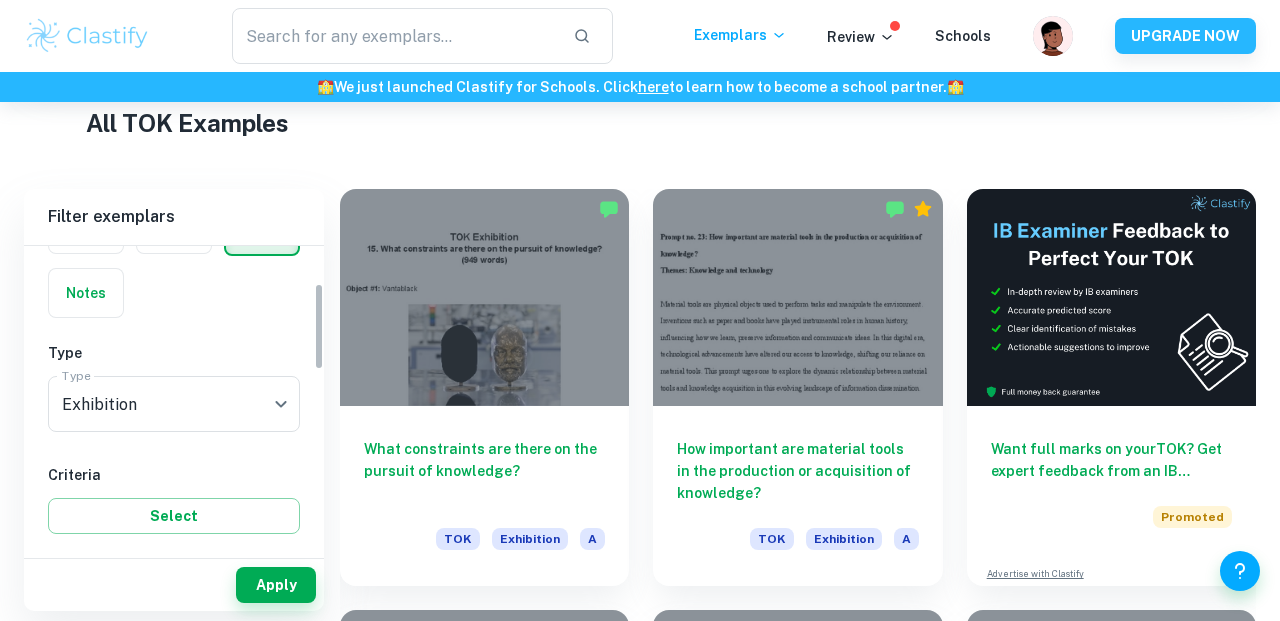 scroll, scrollTop: 132, scrollLeft: 0, axis: vertical 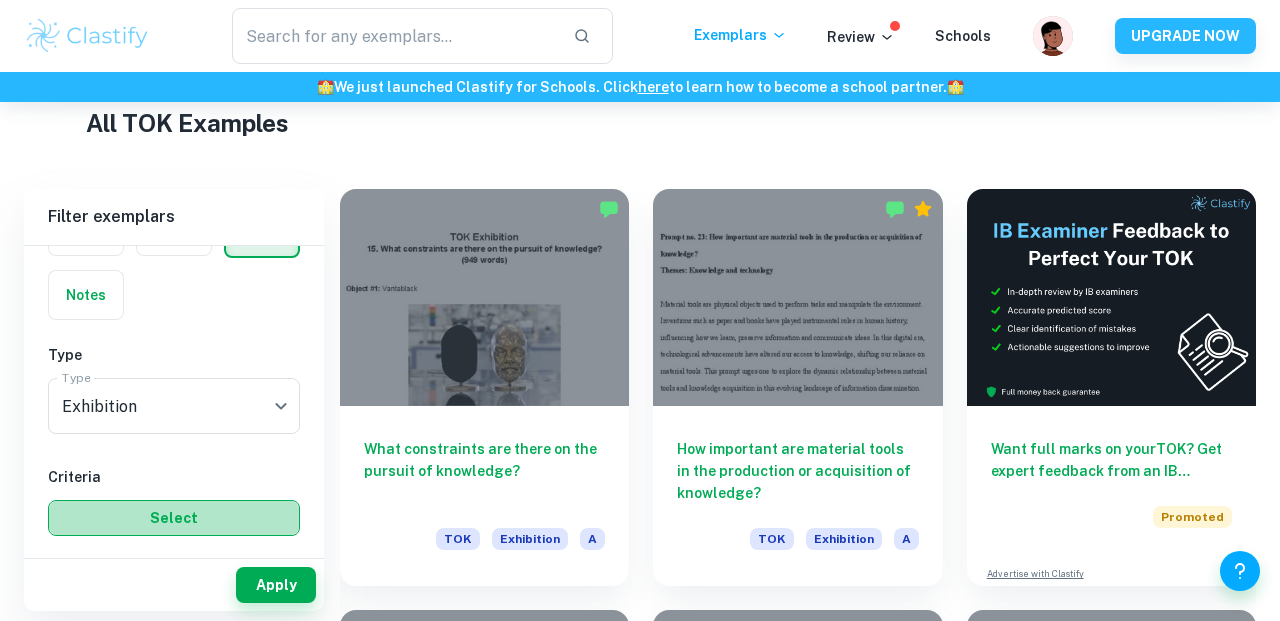 click on "Select" at bounding box center (174, 518) 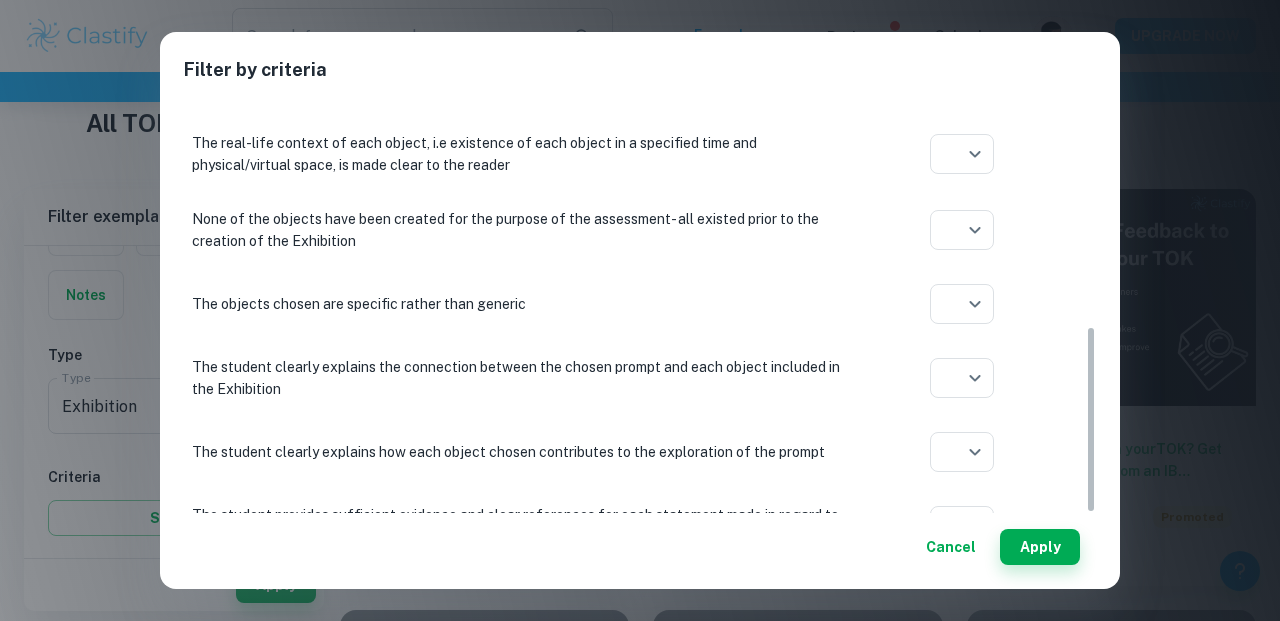 scroll, scrollTop: 497, scrollLeft: 0, axis: vertical 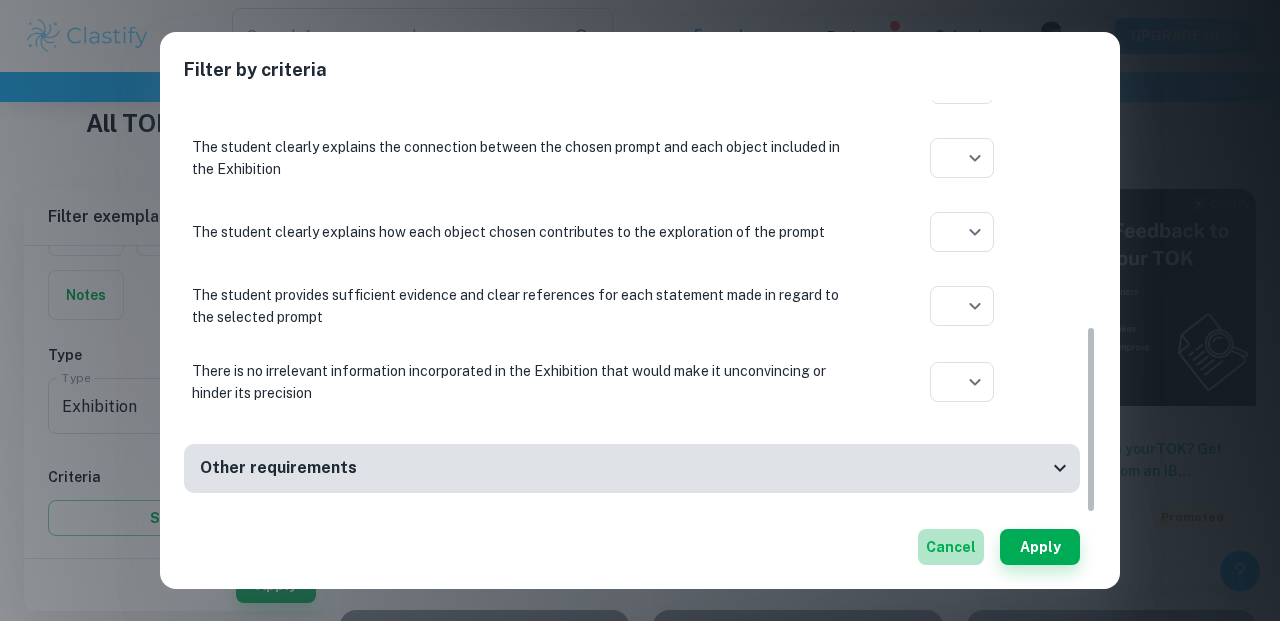 click on "Cancel" at bounding box center (951, 547) 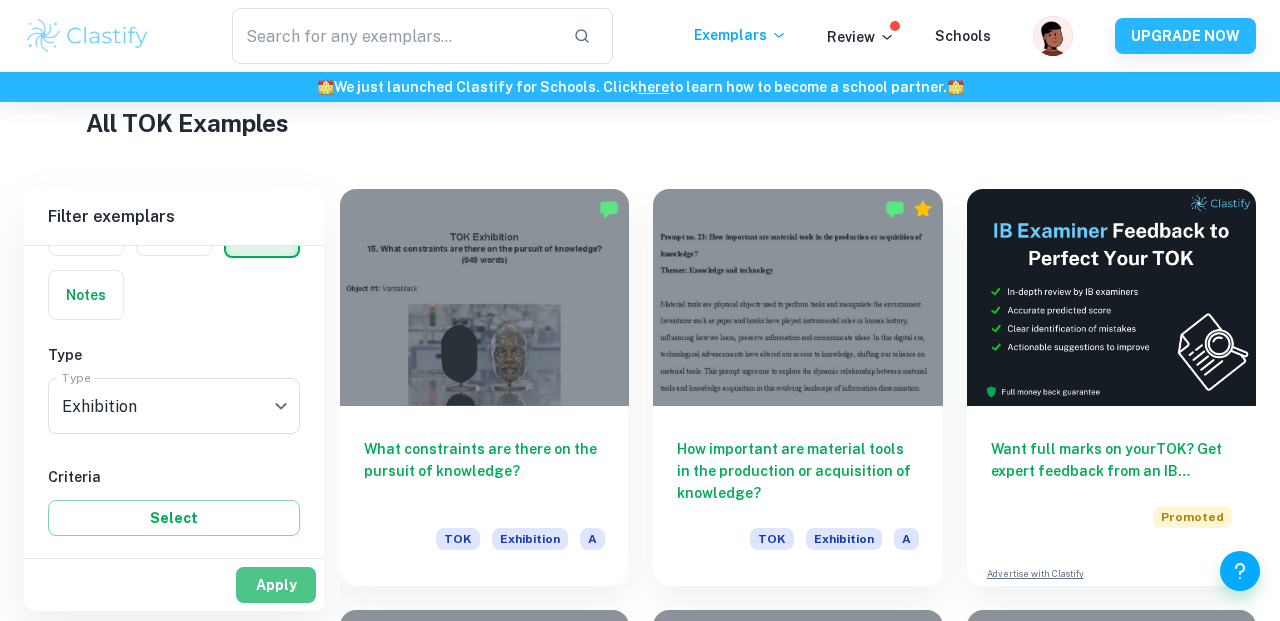 click on "Apply" at bounding box center (276, 585) 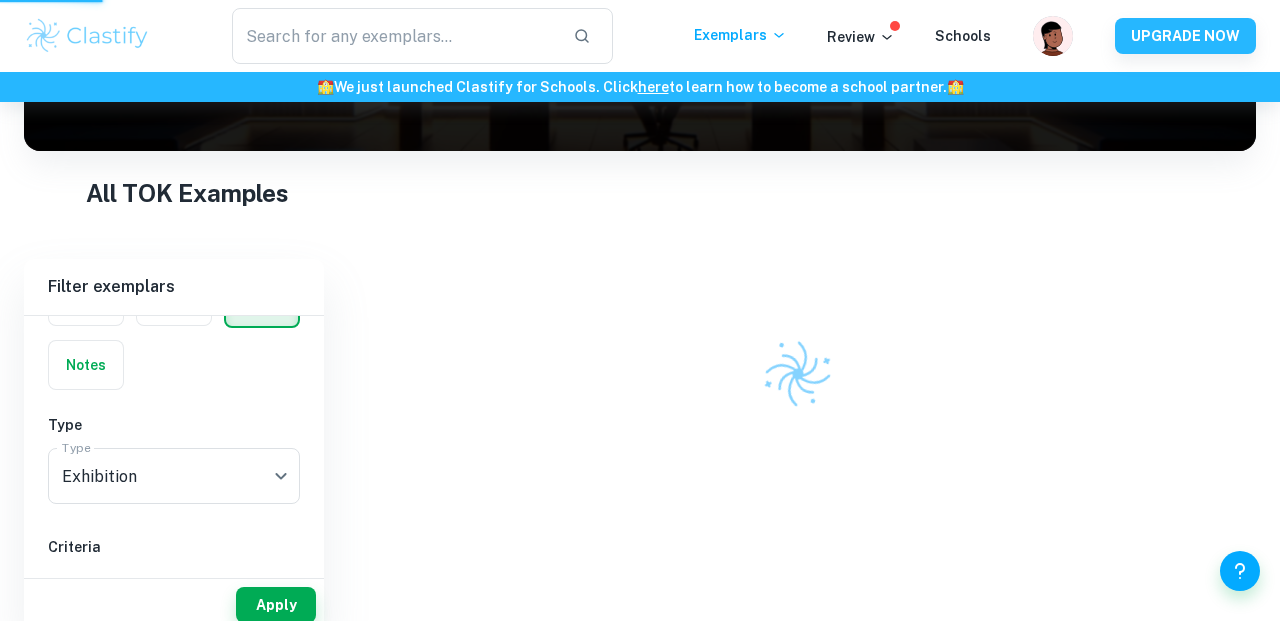 scroll, scrollTop: 267, scrollLeft: 0, axis: vertical 